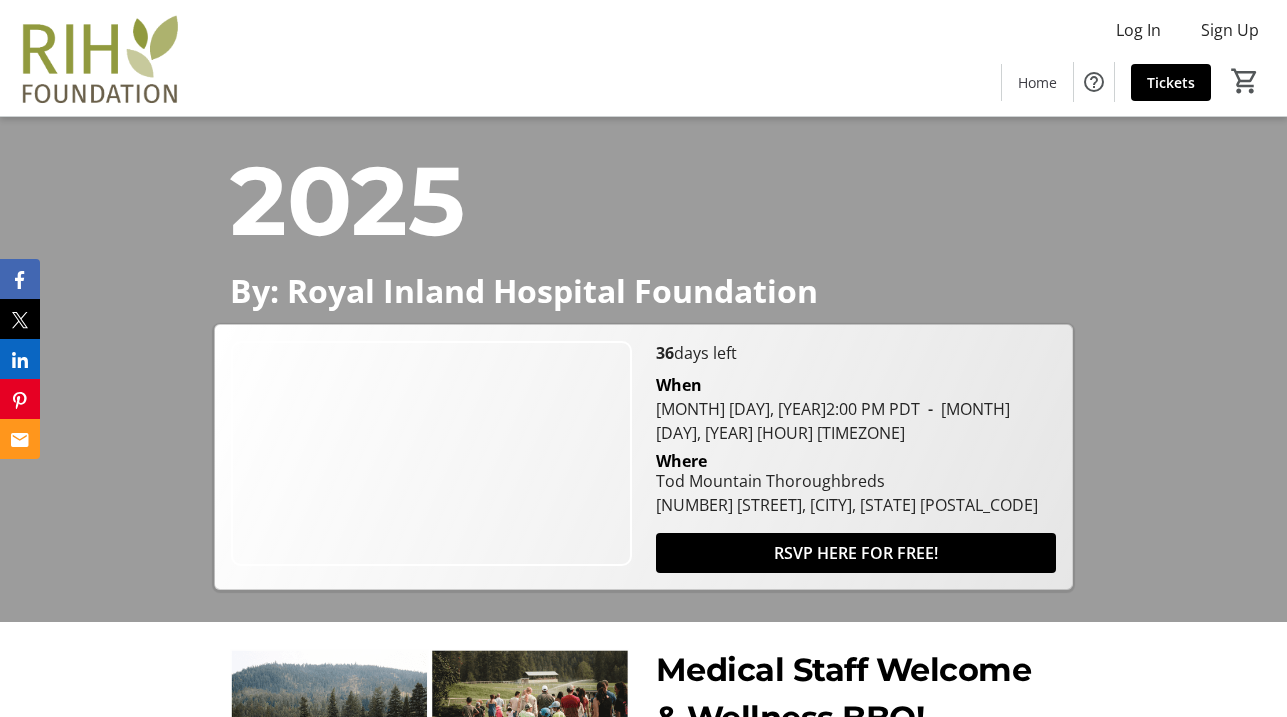 scroll, scrollTop: 424, scrollLeft: 0, axis: vertical 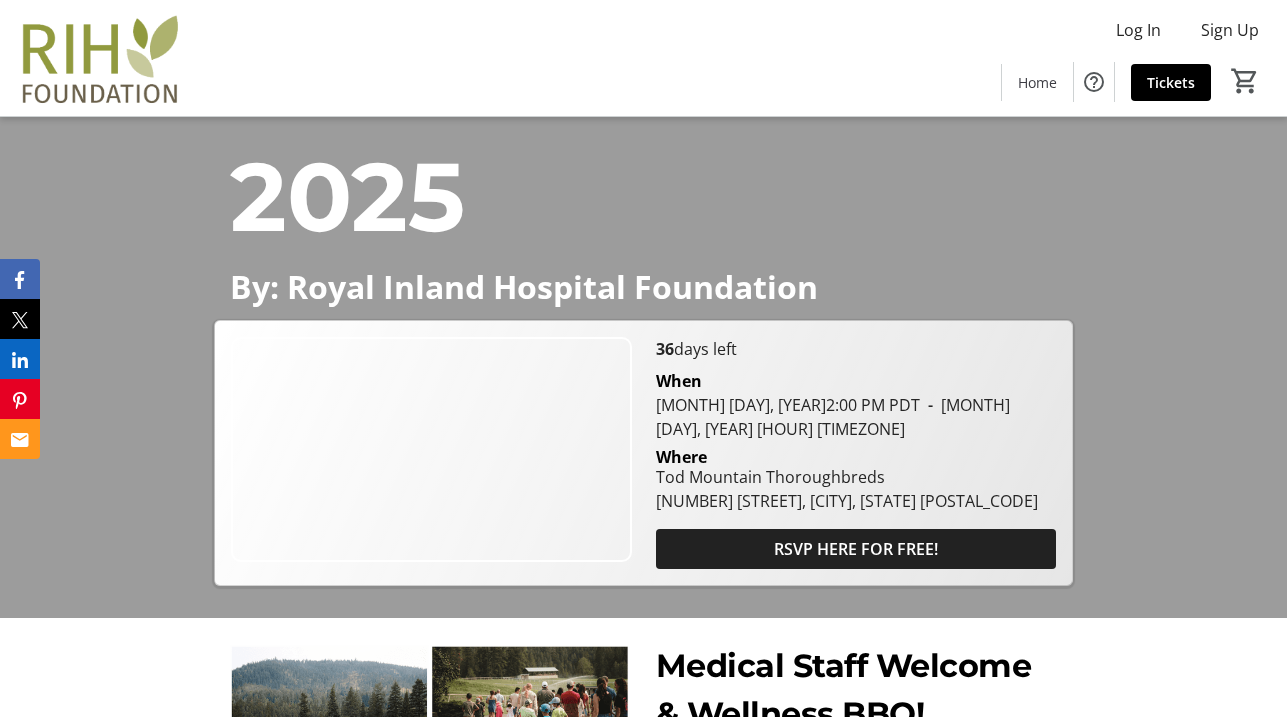 click on "RSVP HERE FOR FREE!" at bounding box center (856, 549) 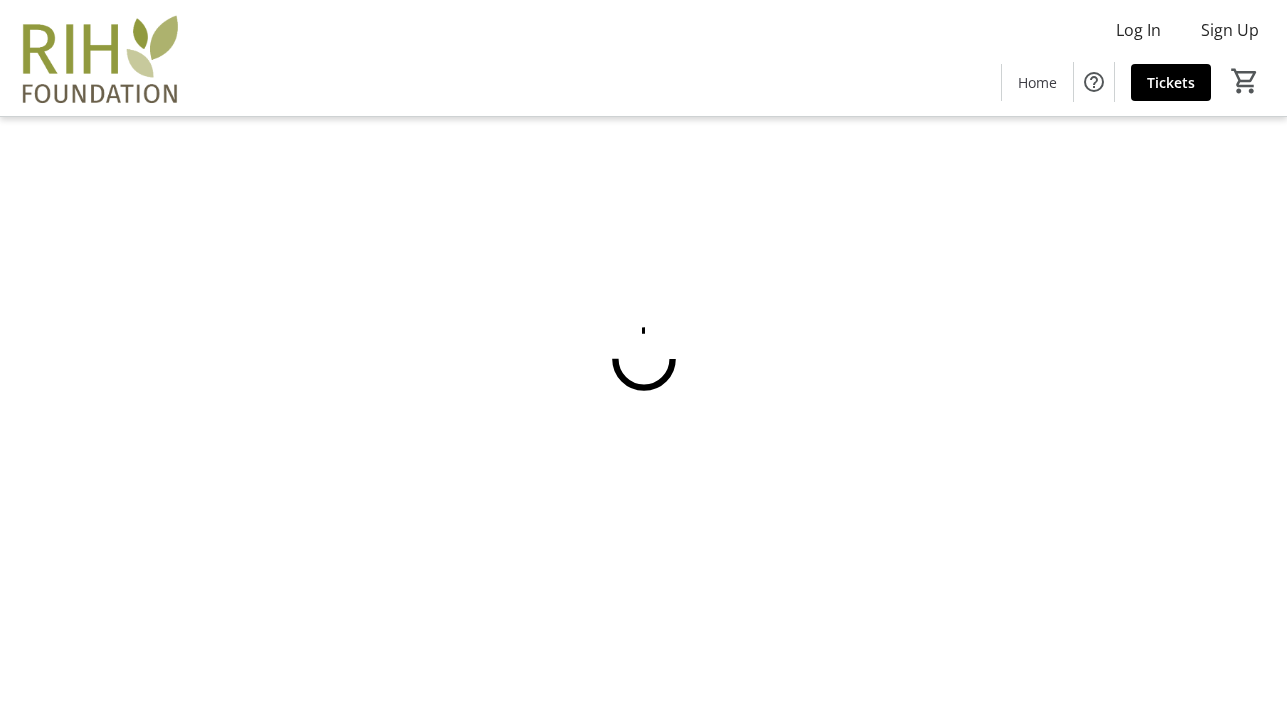 scroll, scrollTop: 0, scrollLeft: 0, axis: both 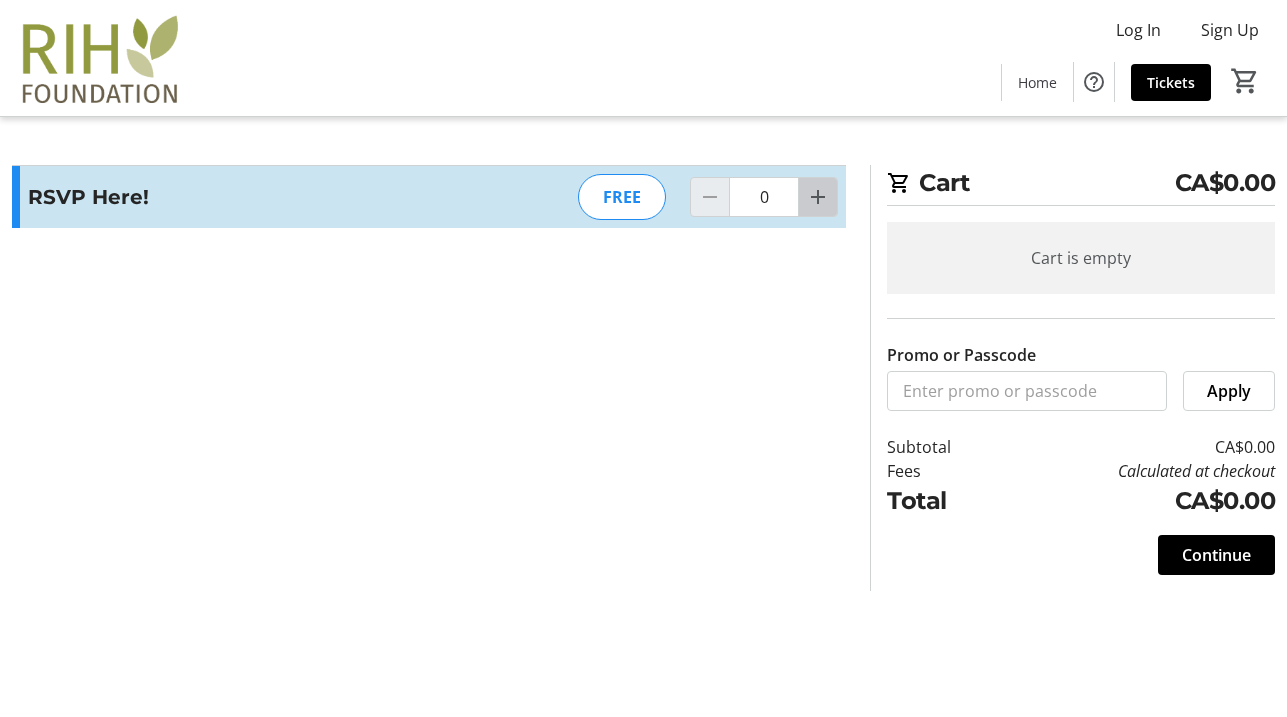 click 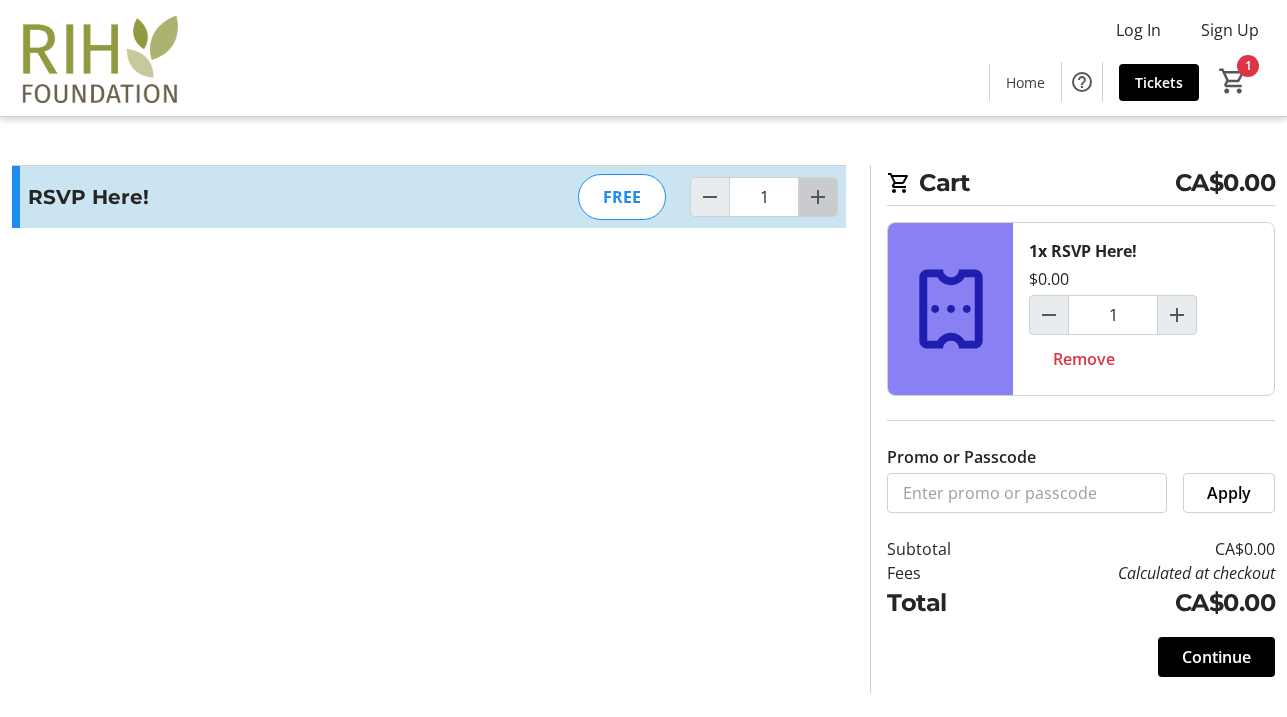 click 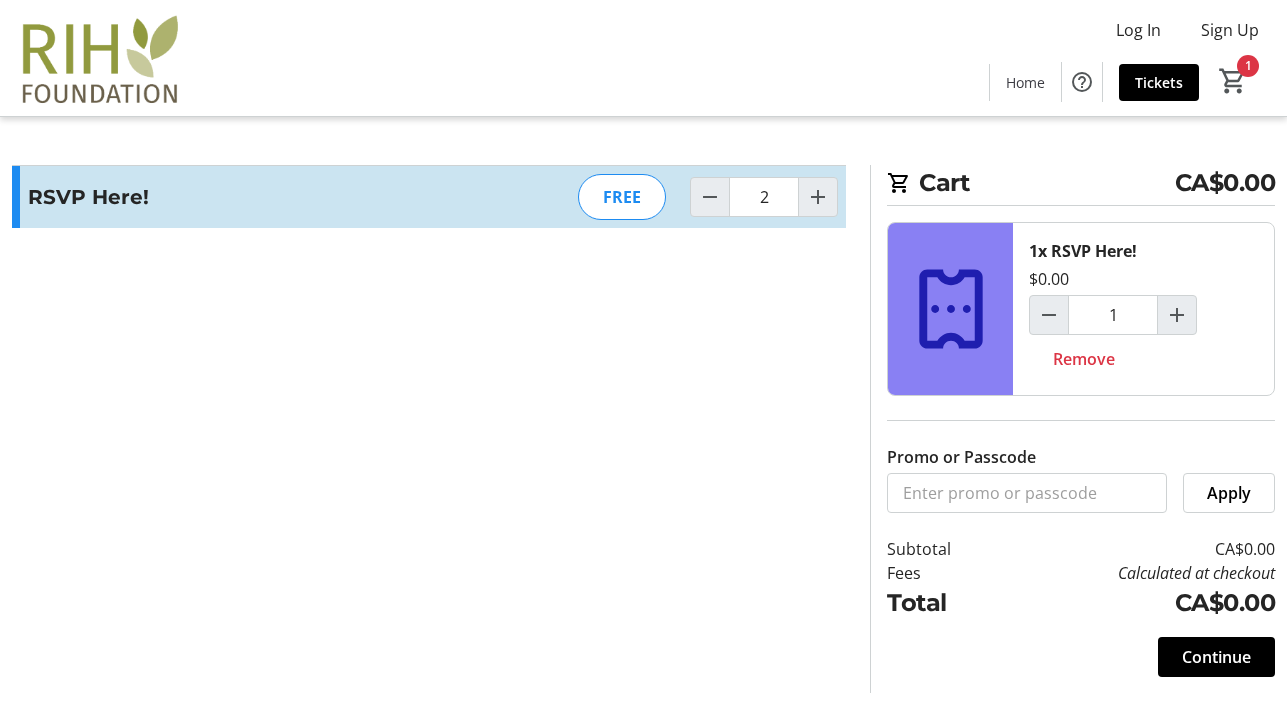 type on "2" 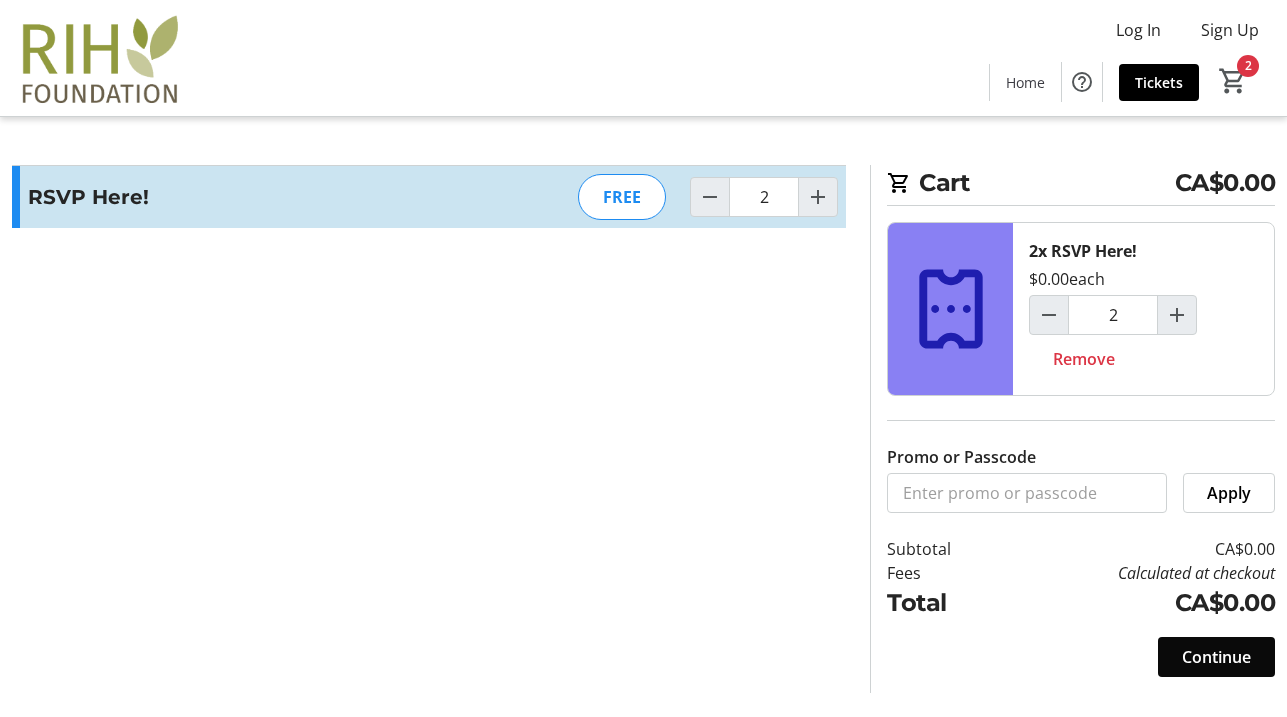click on "Continue" 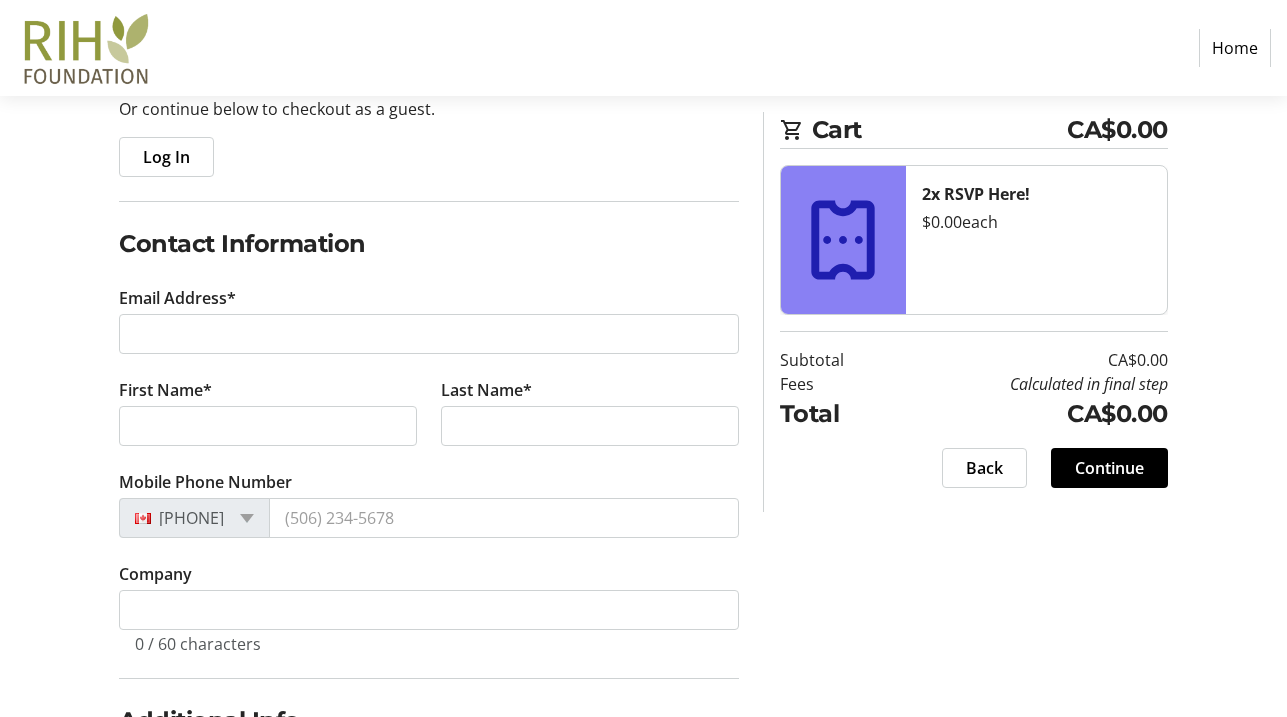 scroll, scrollTop: 220, scrollLeft: 0, axis: vertical 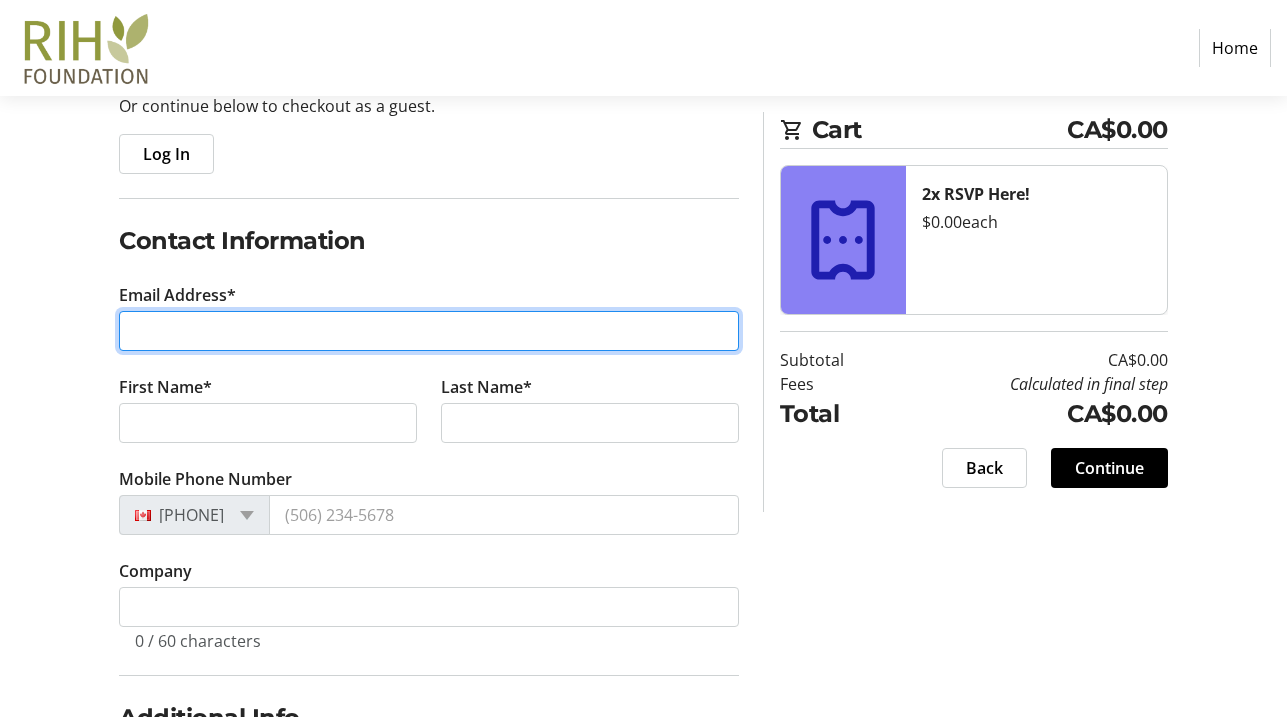 click on "Email Address*" at bounding box center [429, 331] 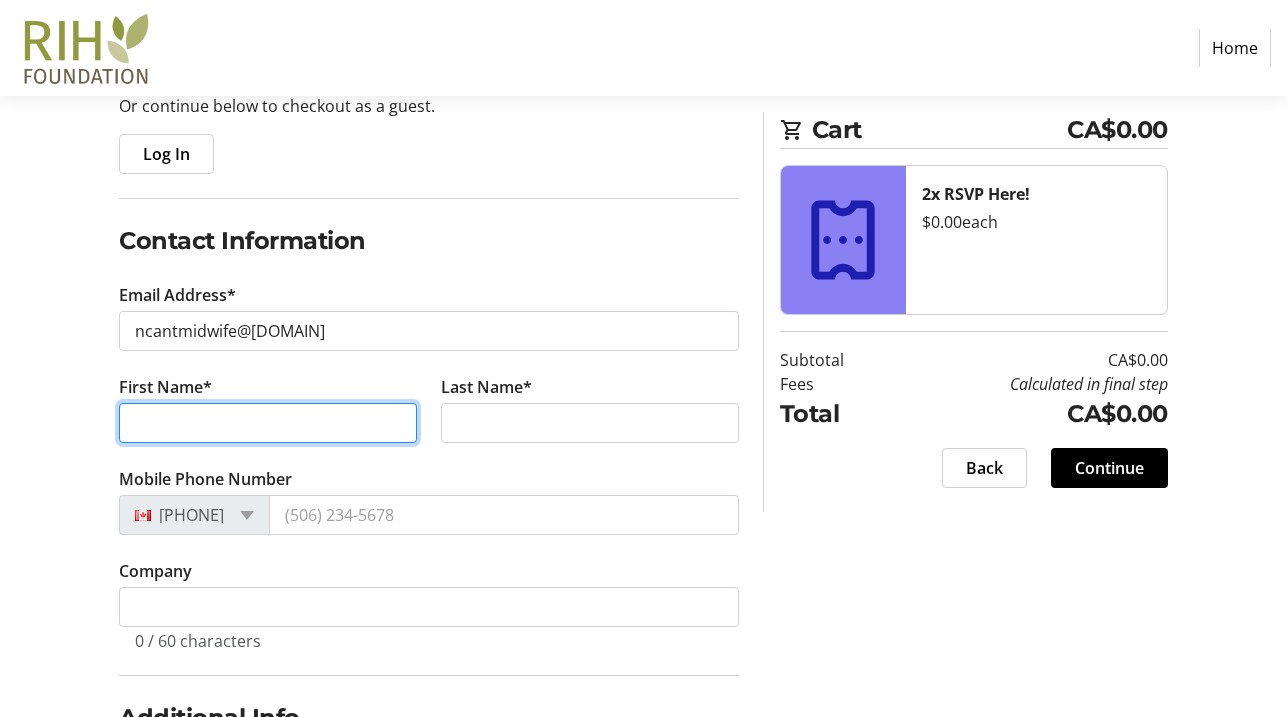 type on "[FIRST]" 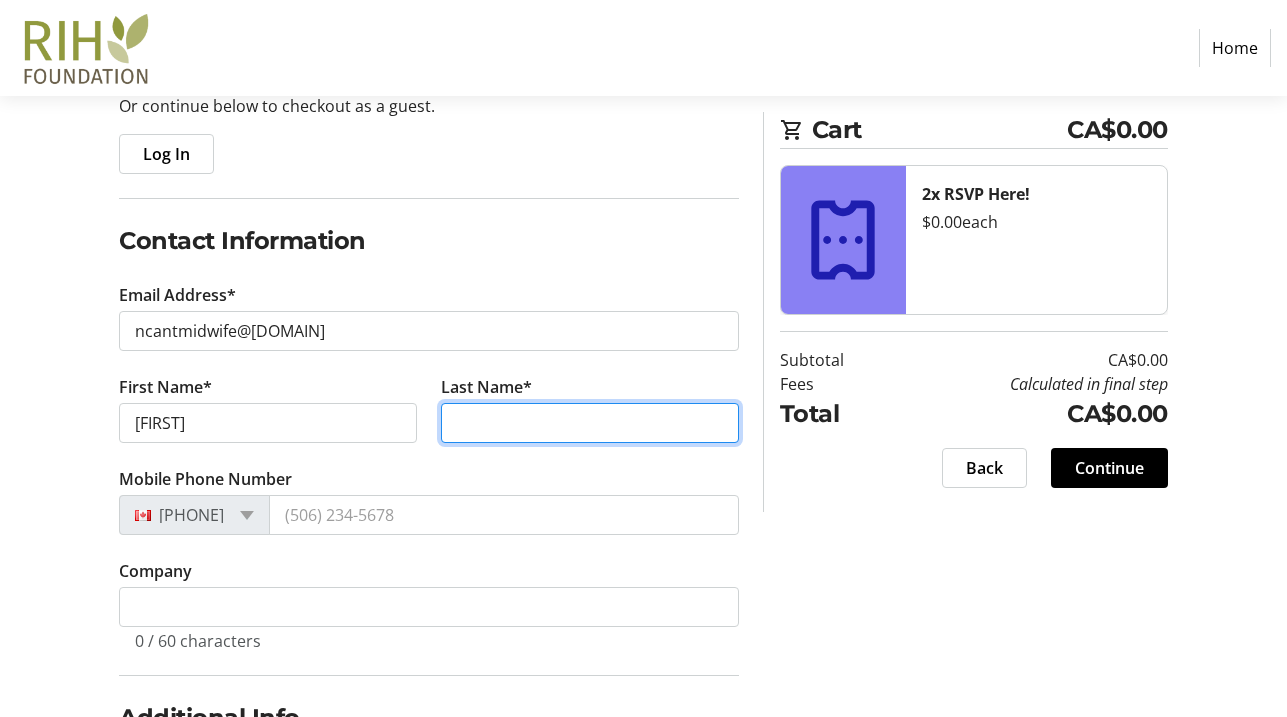 type on "Cant" 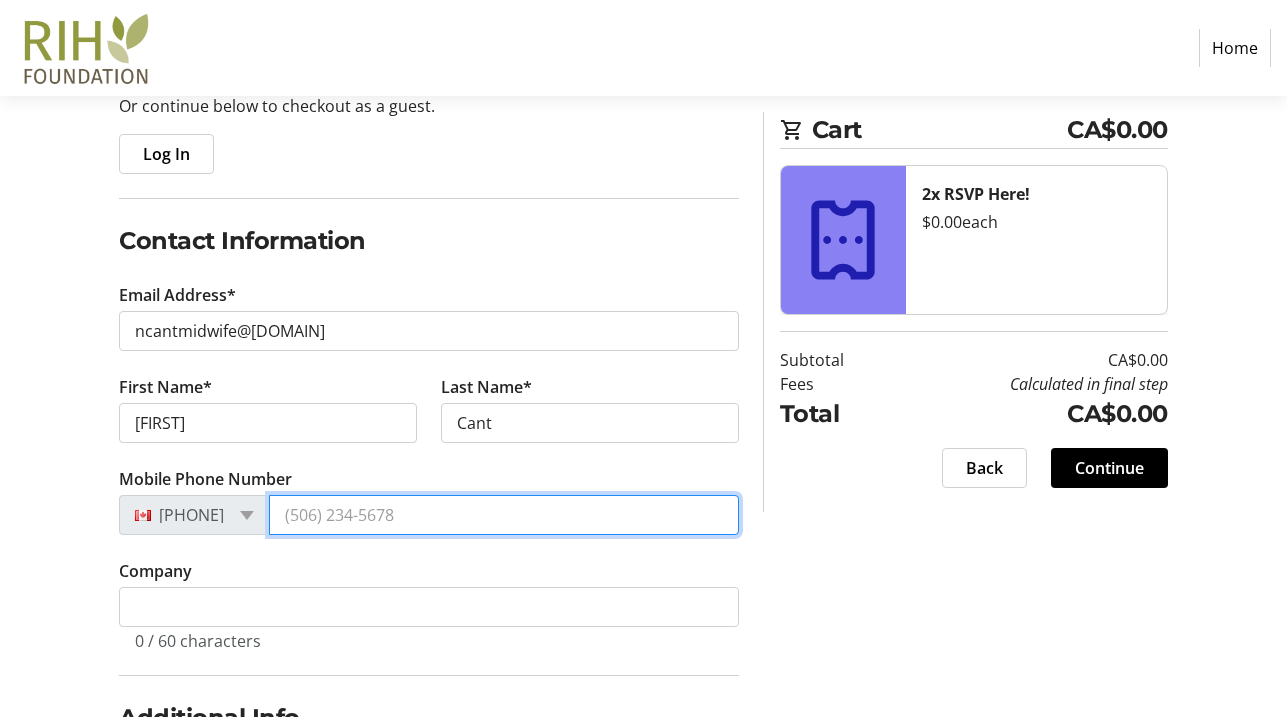 type on "([PHONE])" 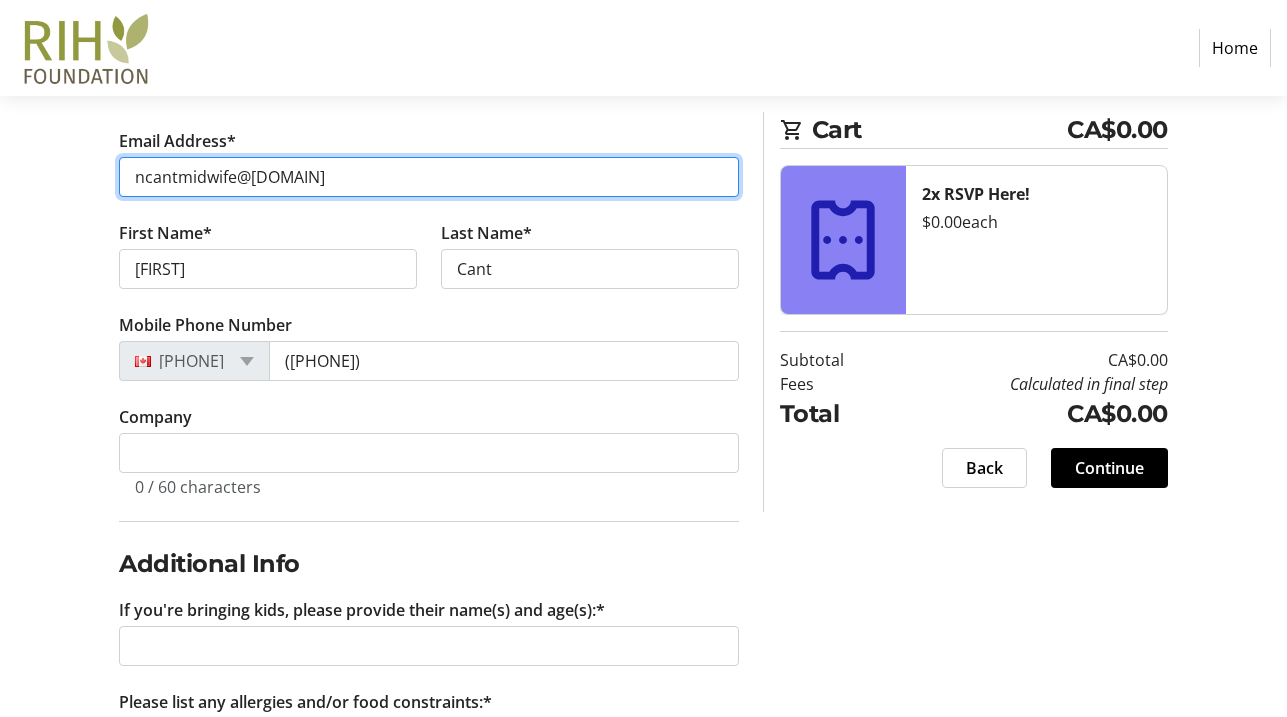 scroll, scrollTop: 385, scrollLeft: 0, axis: vertical 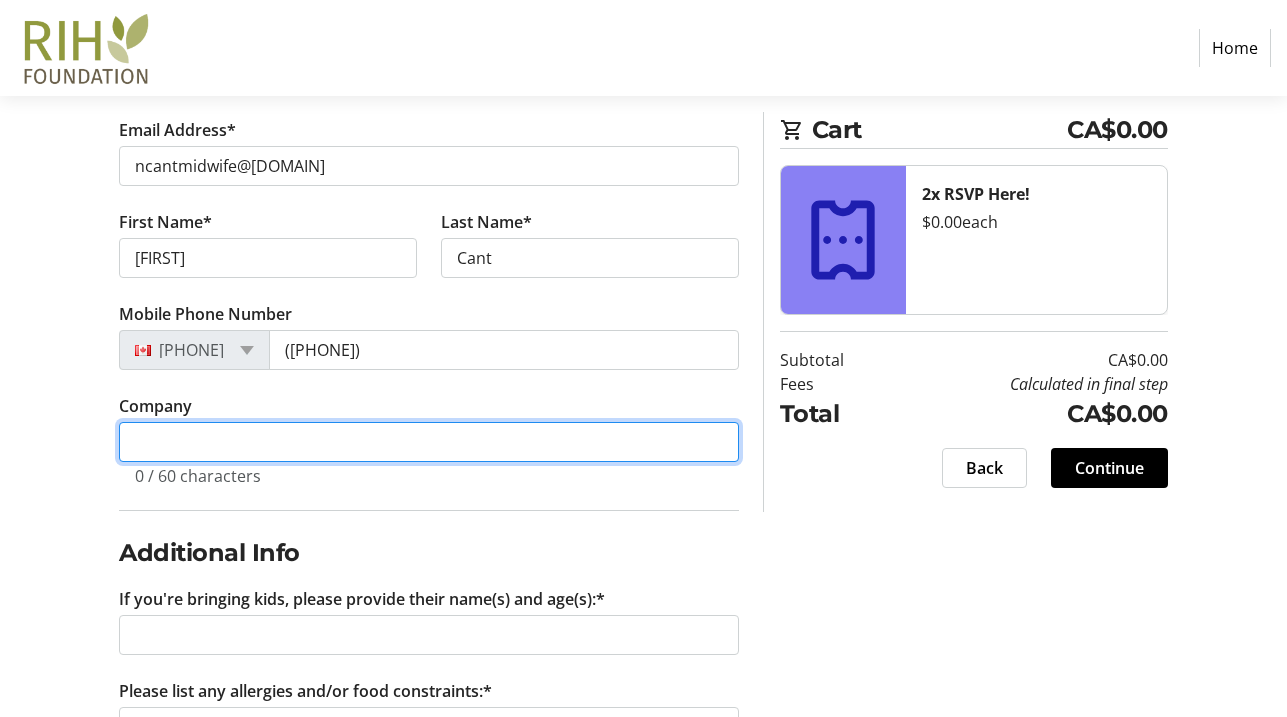 click on "Company" at bounding box center (429, 442) 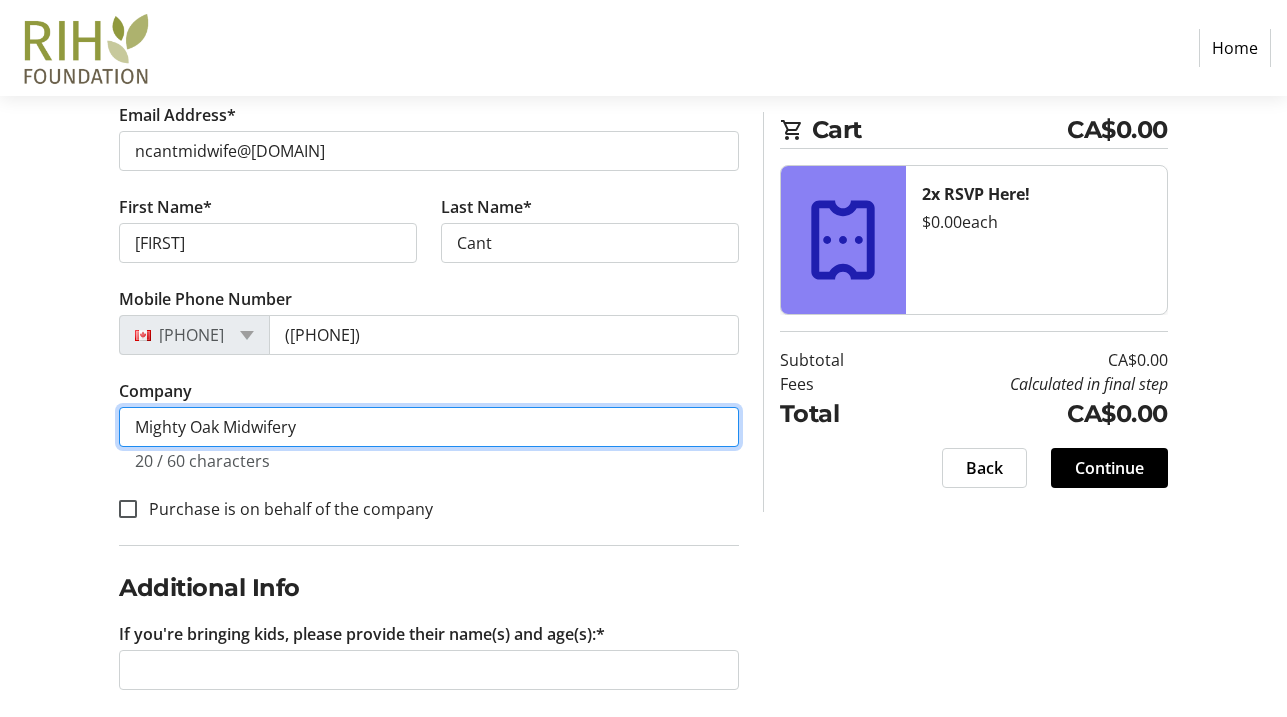 scroll, scrollTop: 536, scrollLeft: 0, axis: vertical 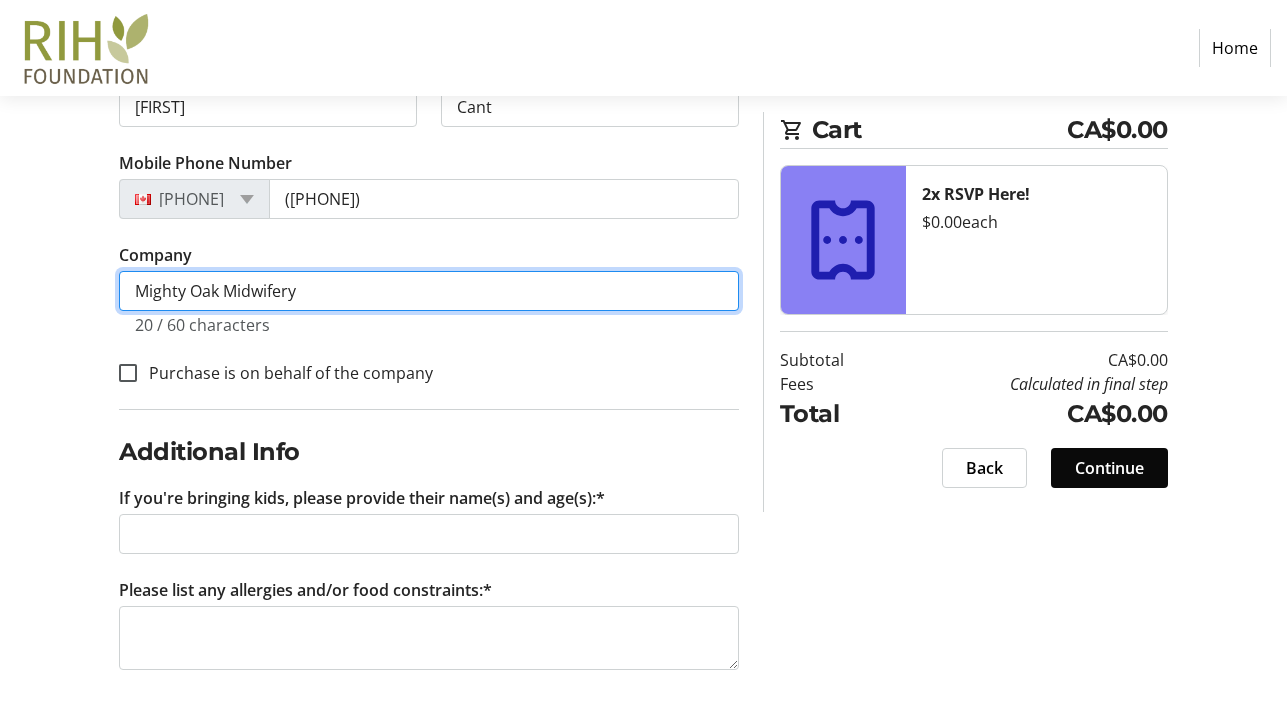 type on "Mighty Oak Midwifery" 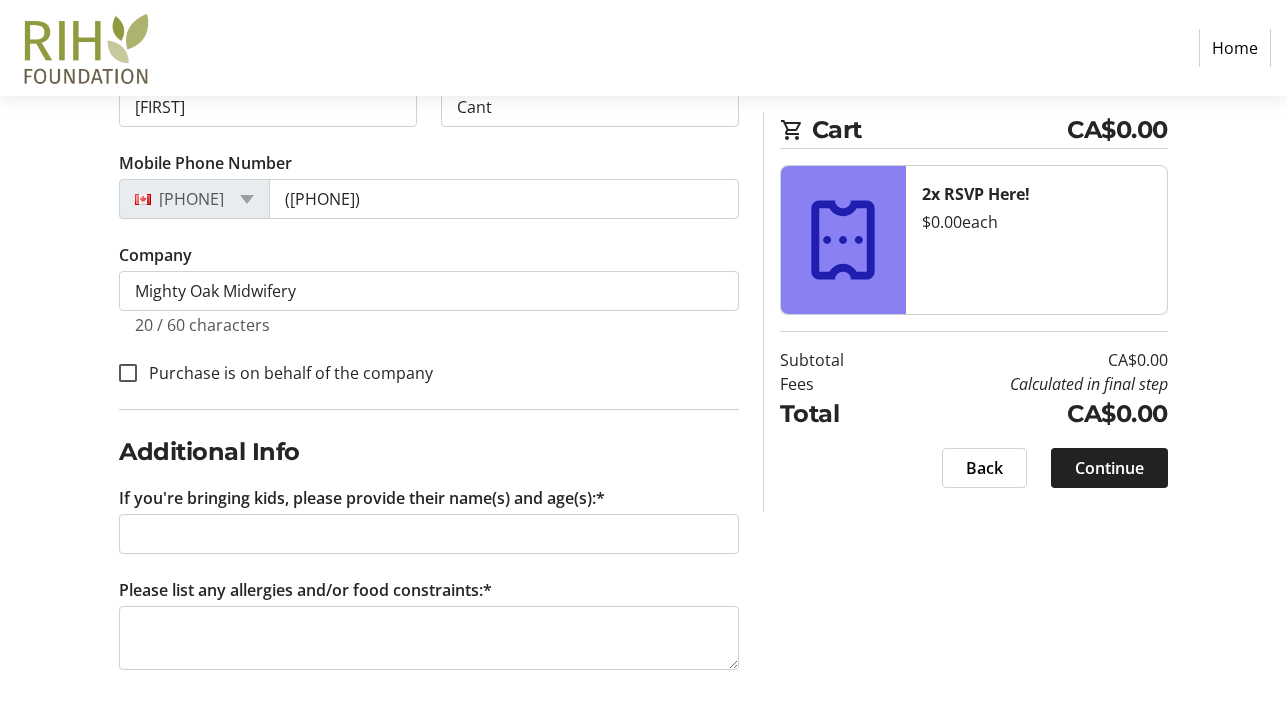click on "Continue" 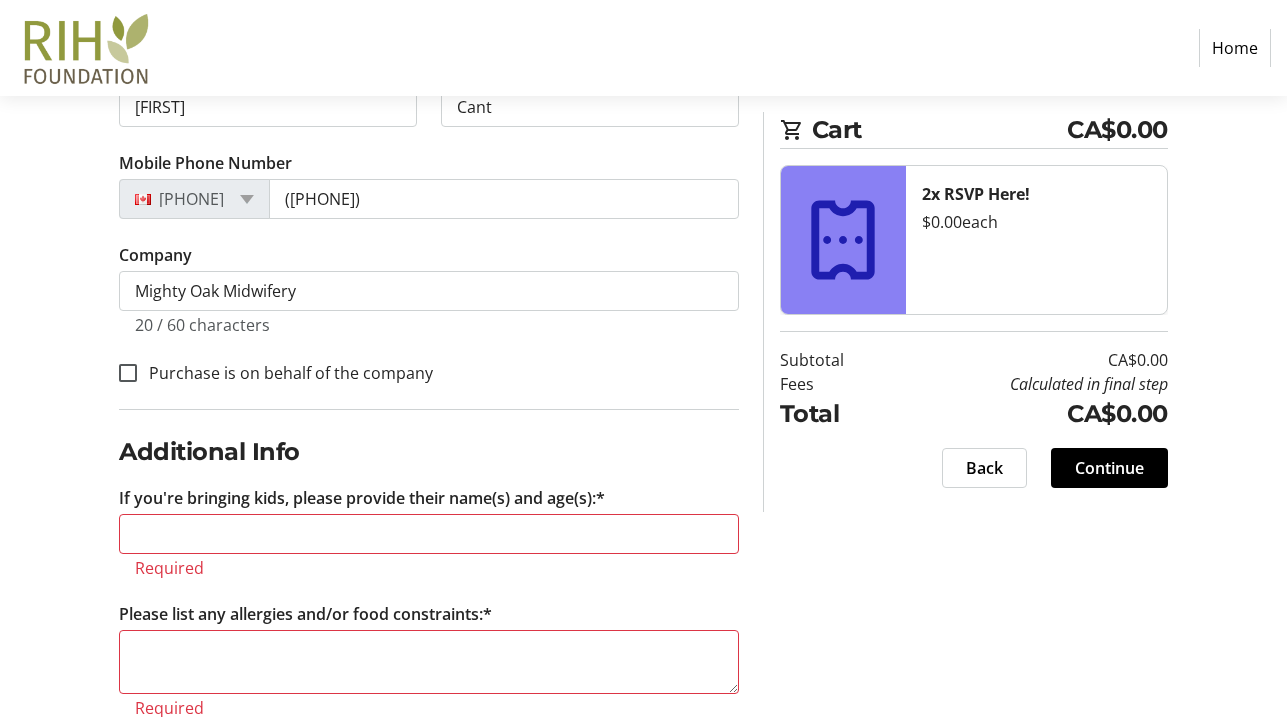 scroll, scrollTop: 584, scrollLeft: 0, axis: vertical 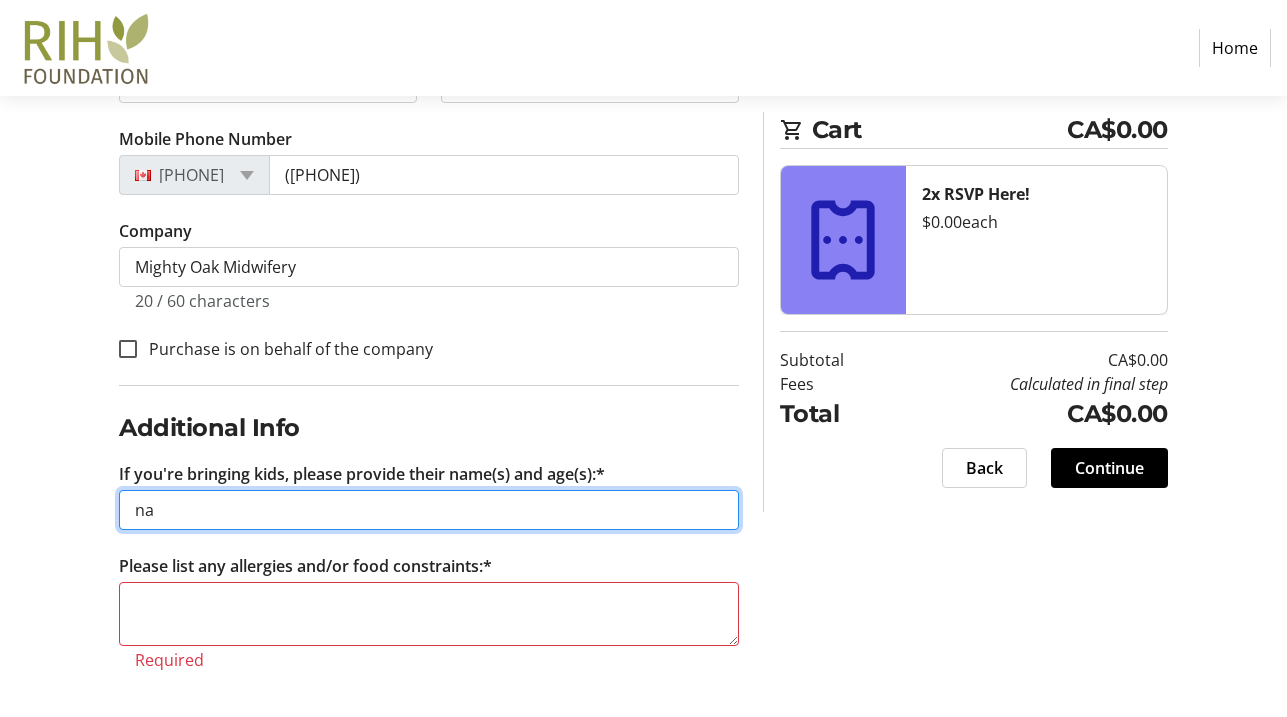 type on "na" 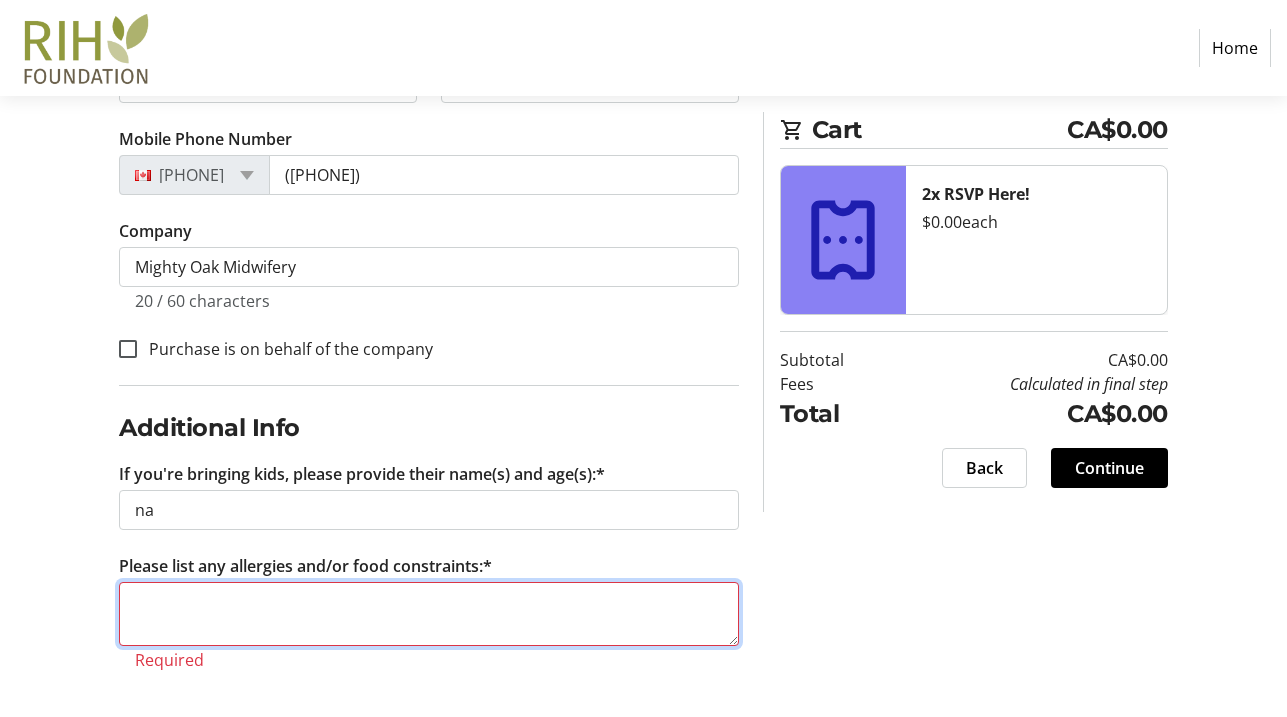click on "Please list any allergies and/or food constraints:*" at bounding box center (429, 614) 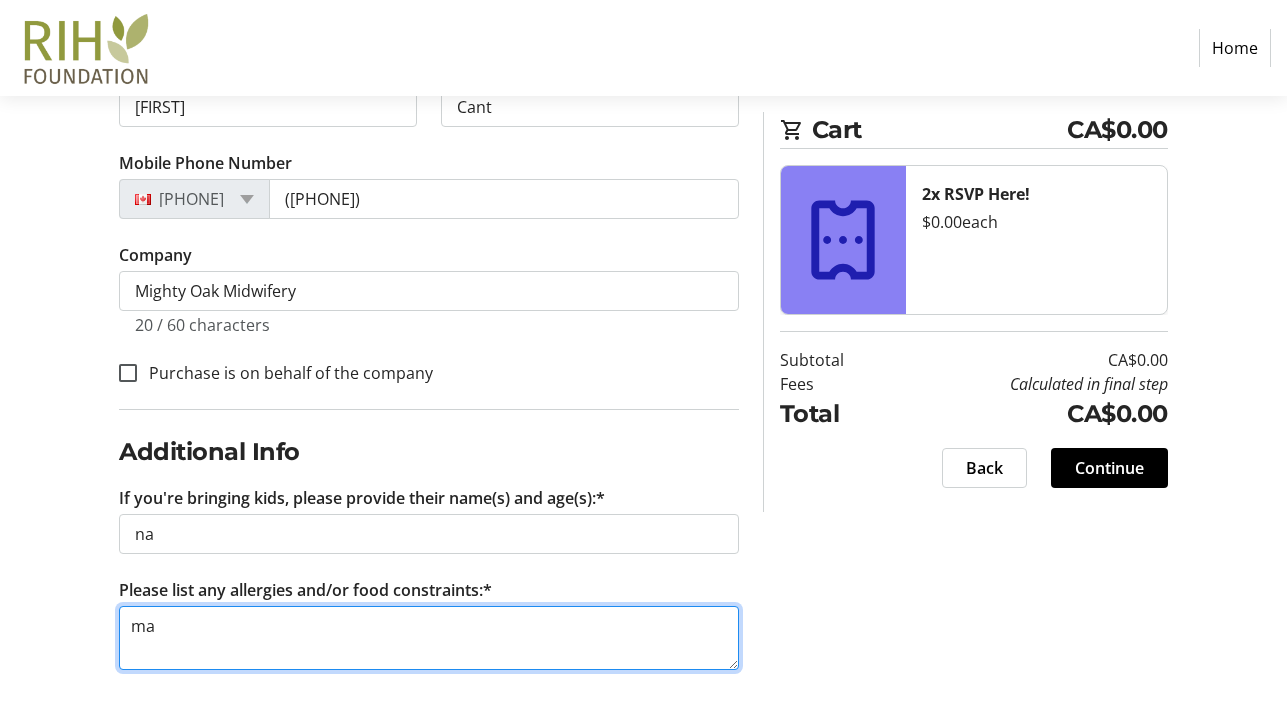 type on "m" 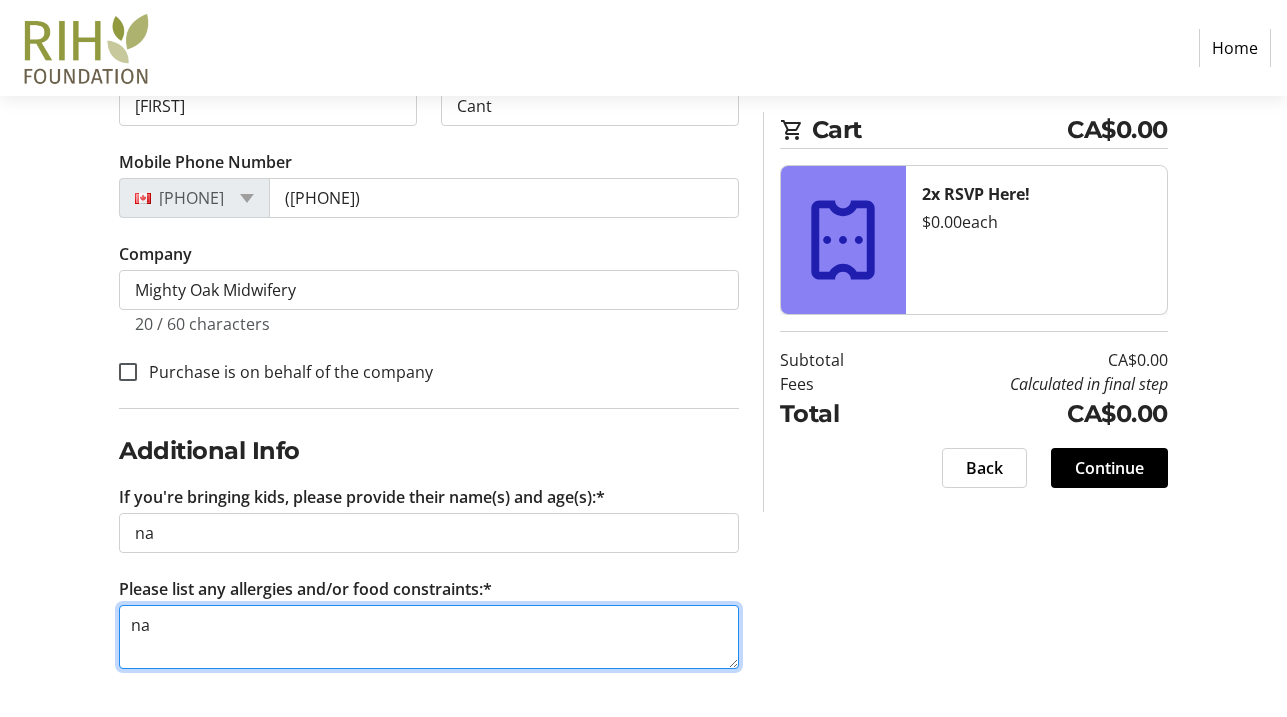 scroll, scrollTop: 536, scrollLeft: 0, axis: vertical 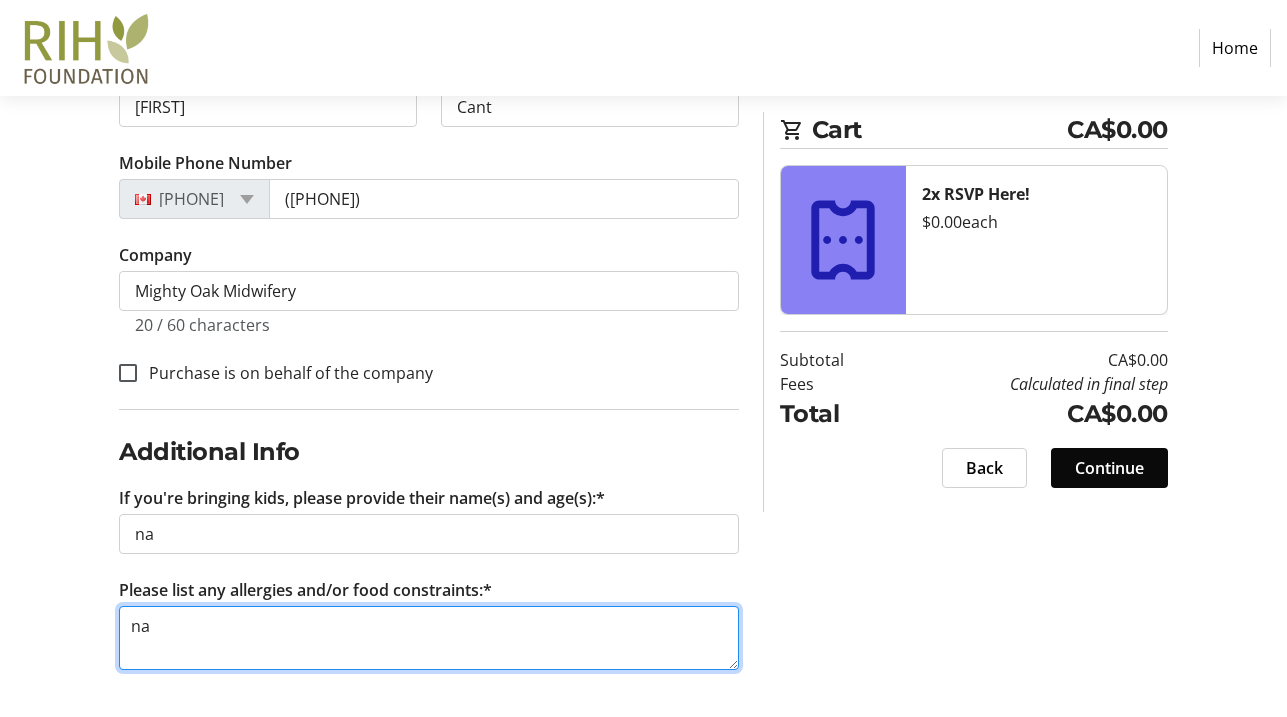 type on "na" 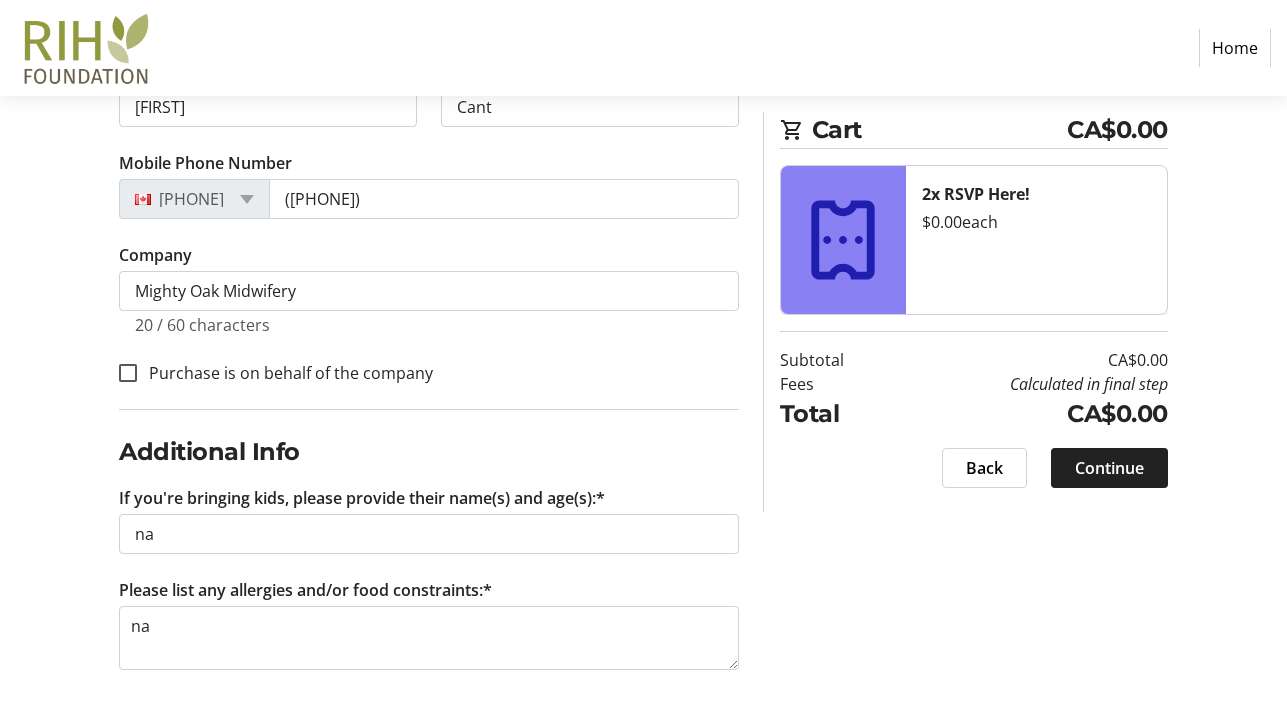 click on "Continue" 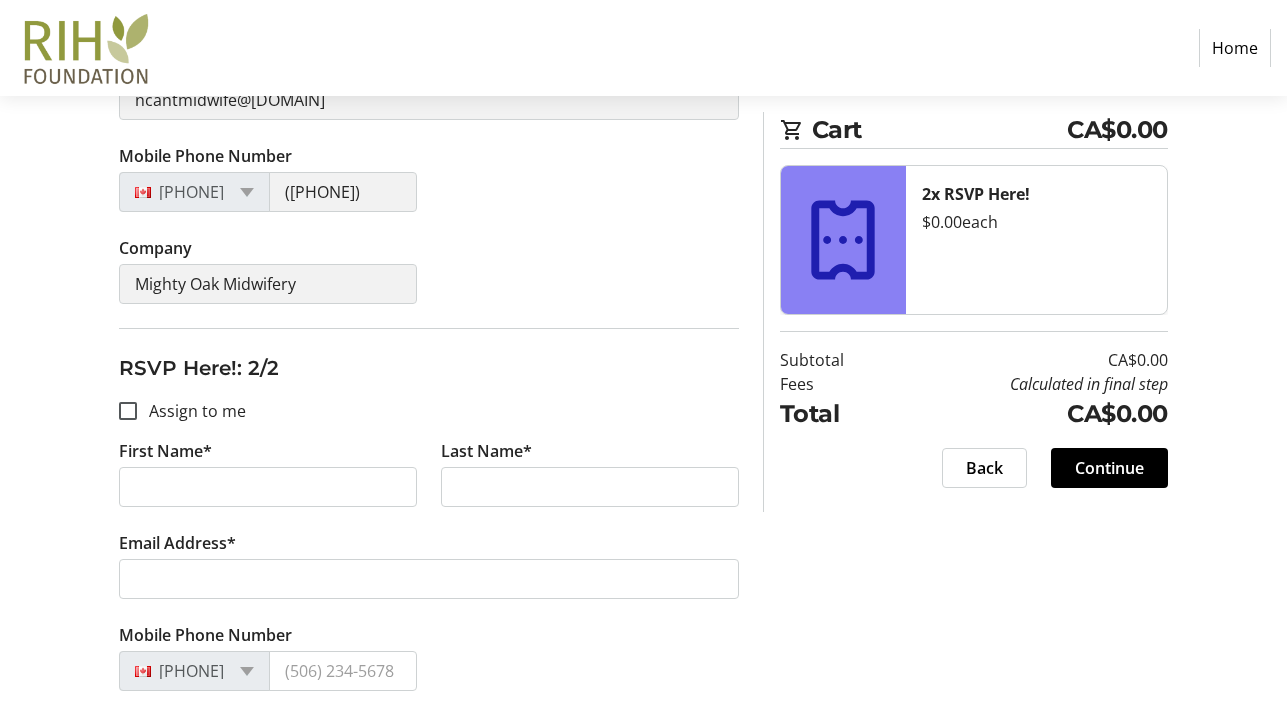 scroll, scrollTop: 603, scrollLeft: 0, axis: vertical 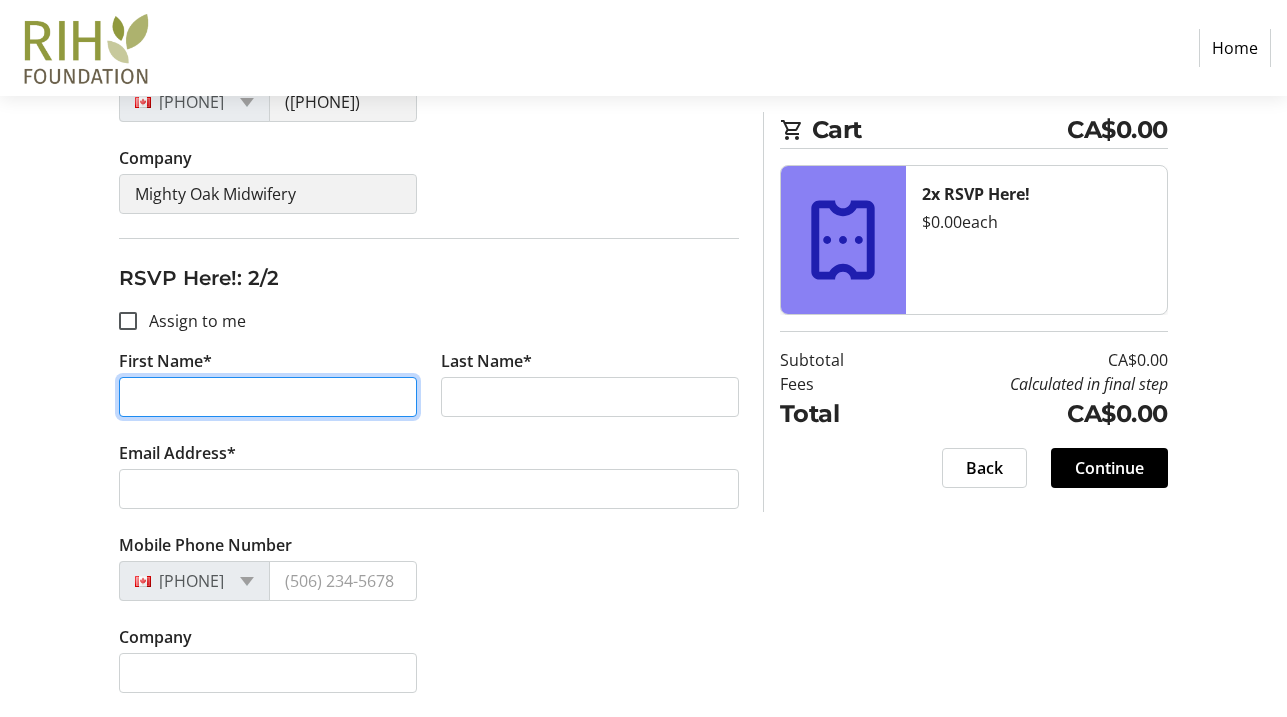 click on "First Name*" at bounding box center (268, 397) 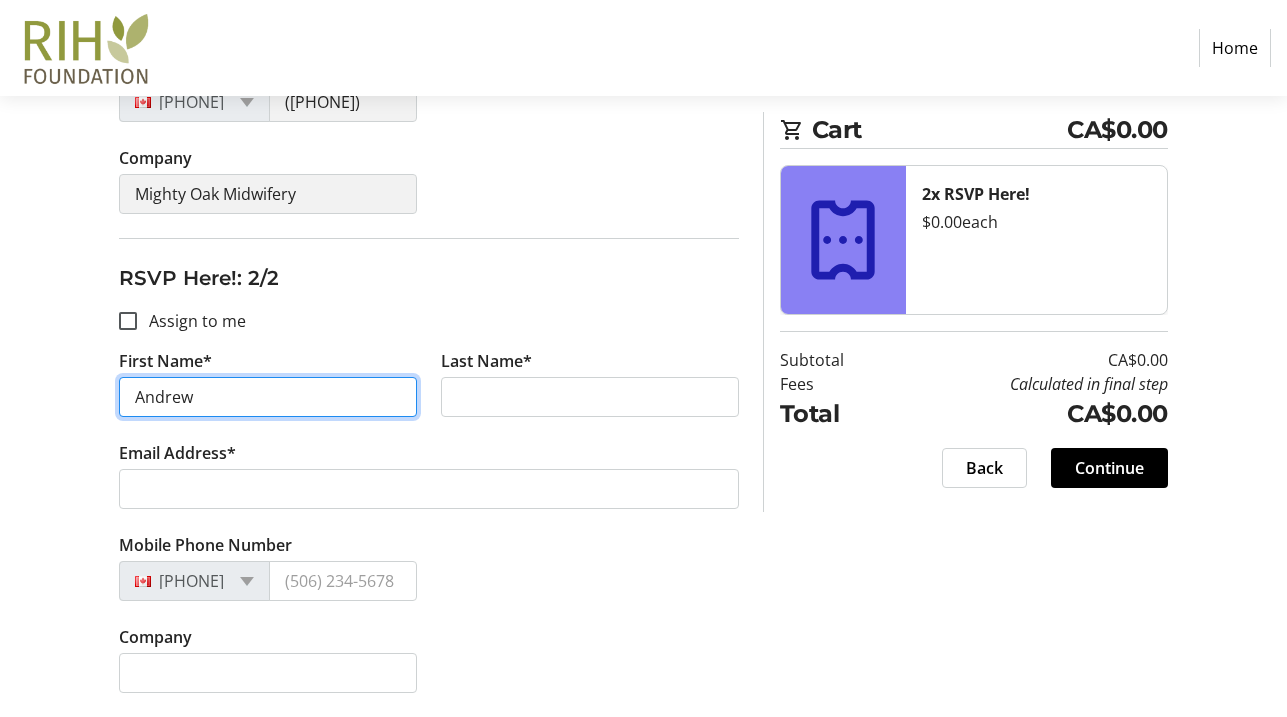 type on "Andrew" 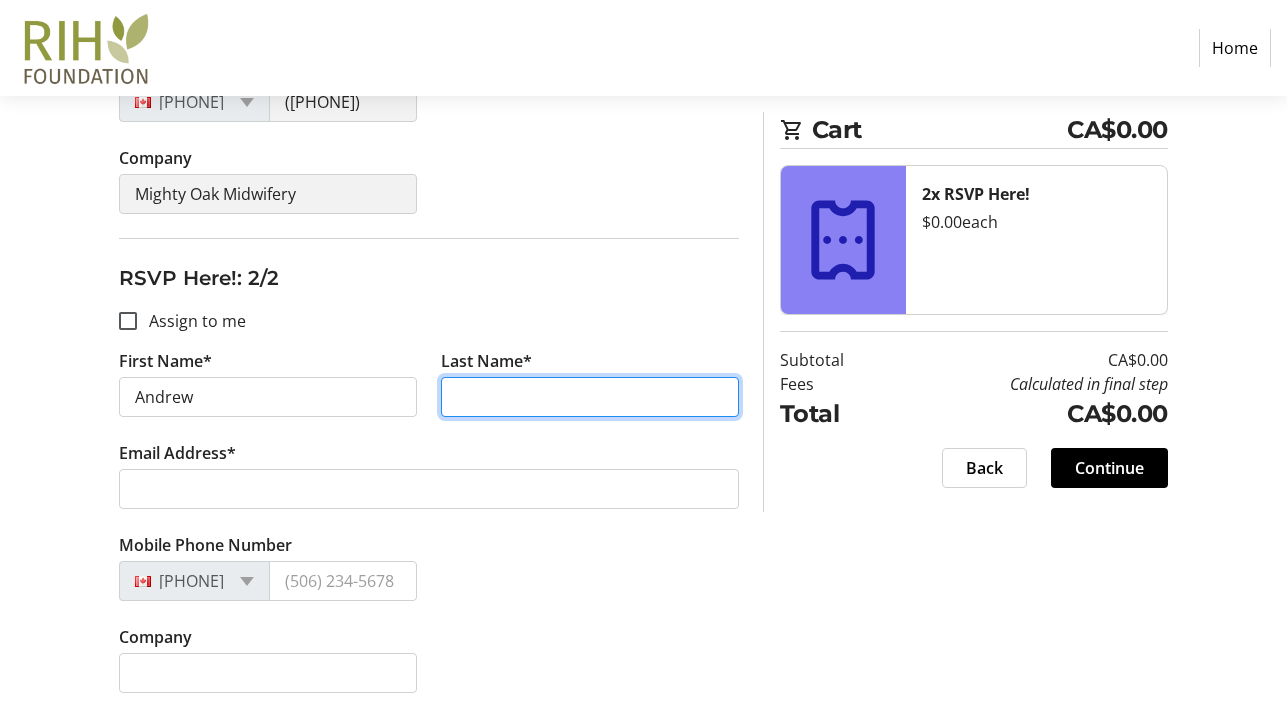 click on "Last Name*" at bounding box center [590, 397] 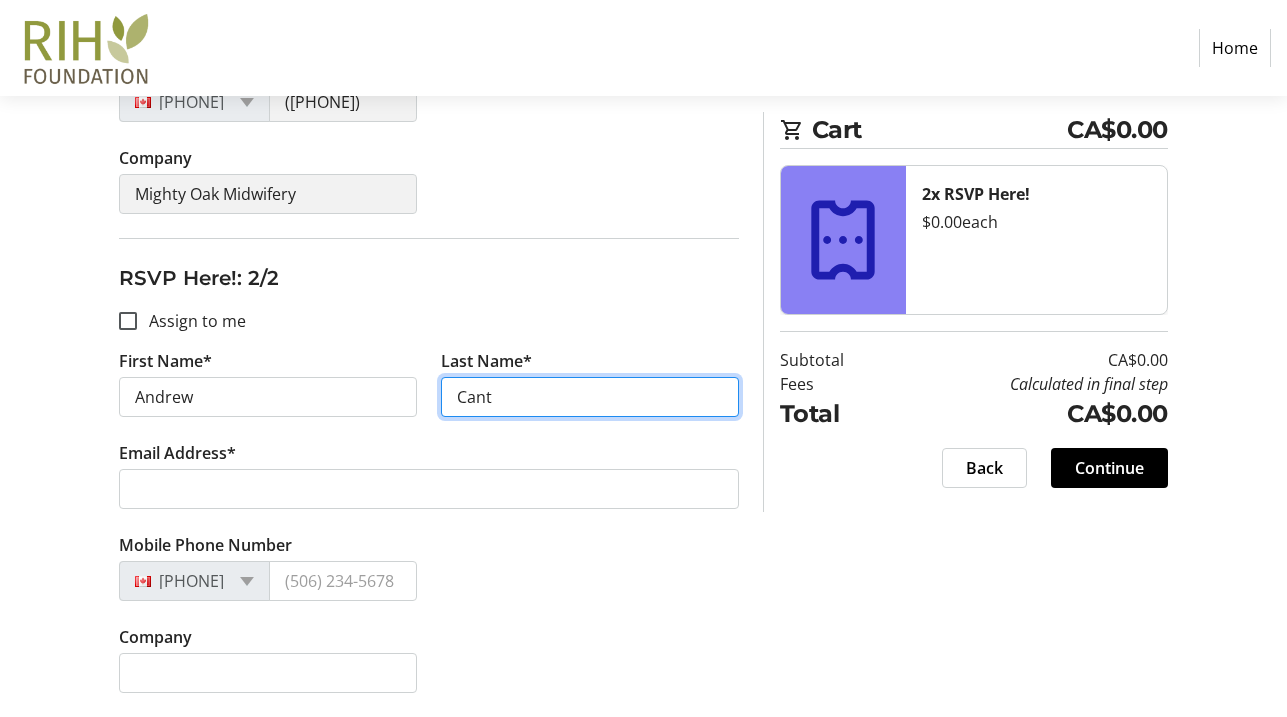 type on "Cant" 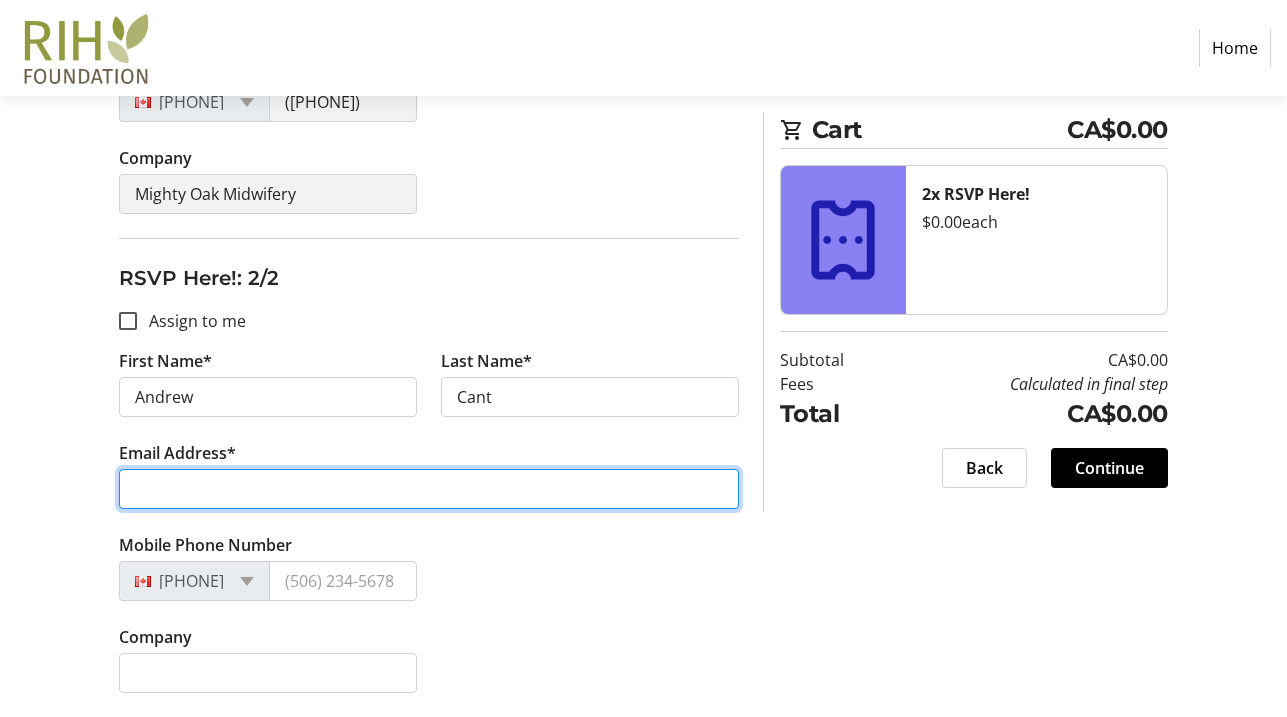 click on "Email Address*" at bounding box center [429, 489] 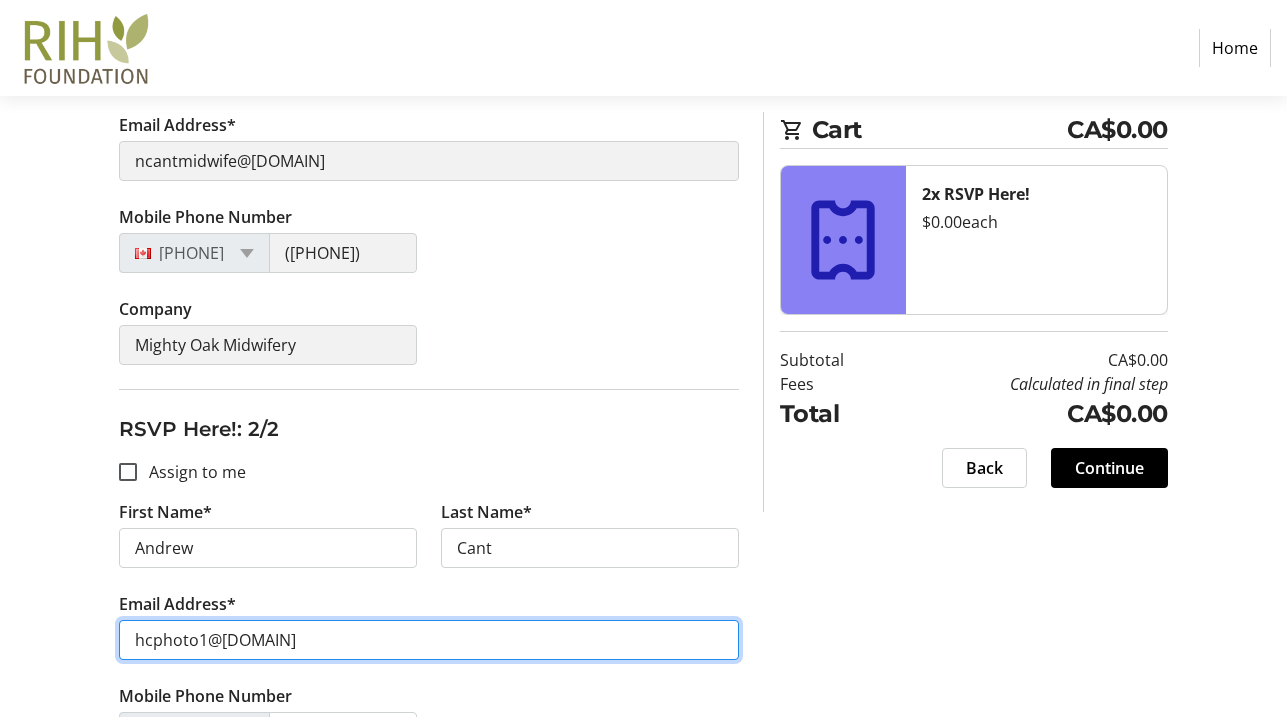 scroll, scrollTop: 447, scrollLeft: 0, axis: vertical 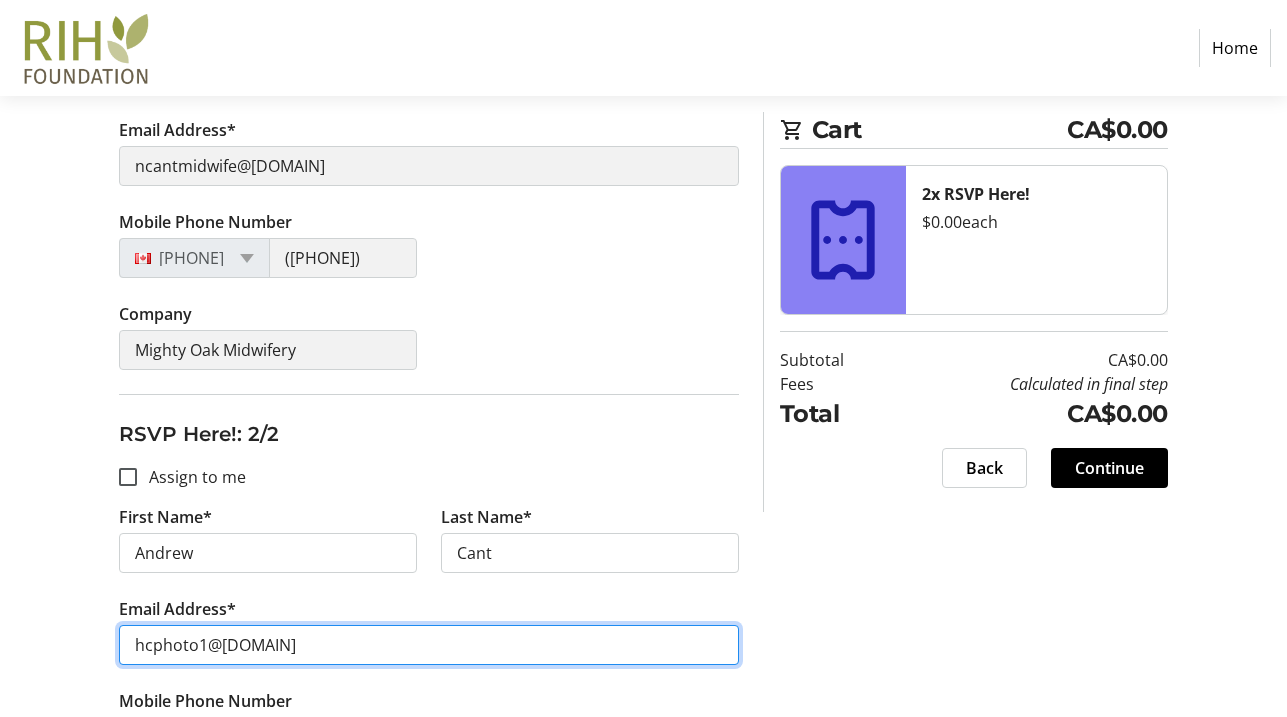 type on "hcphoto1@[DOMAIN]" 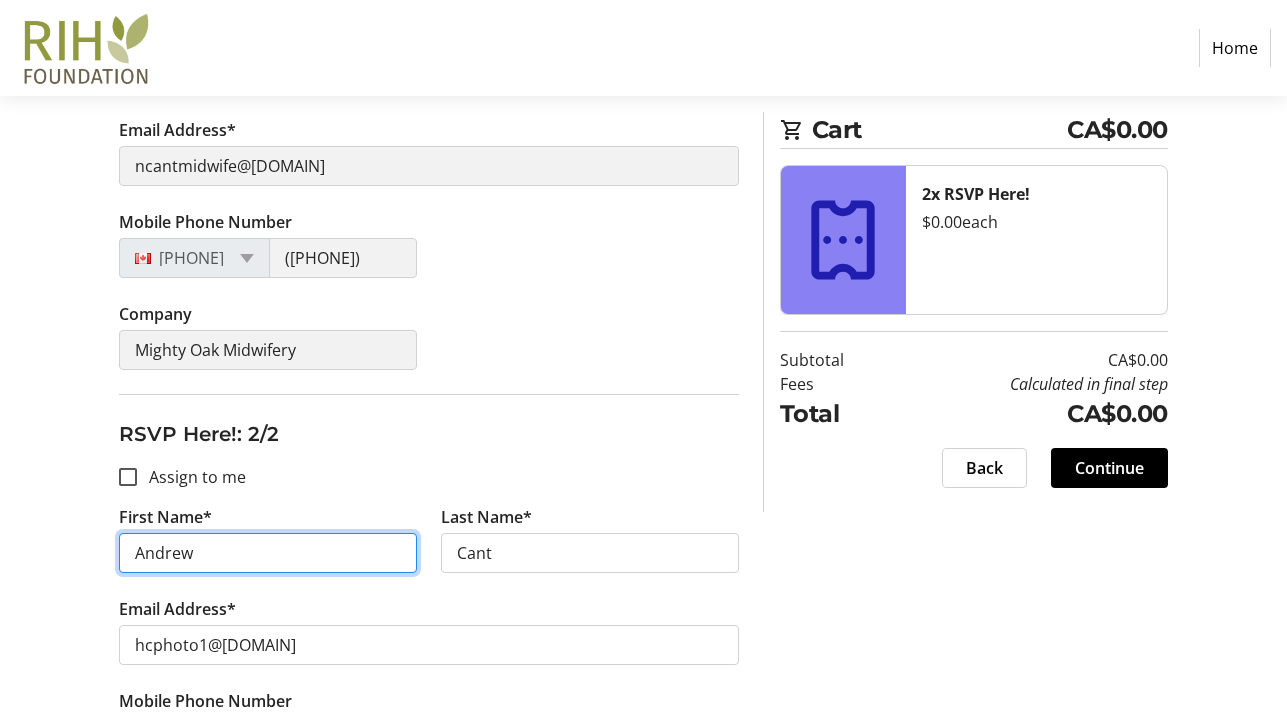 click on "Andrew" at bounding box center (268, 553) 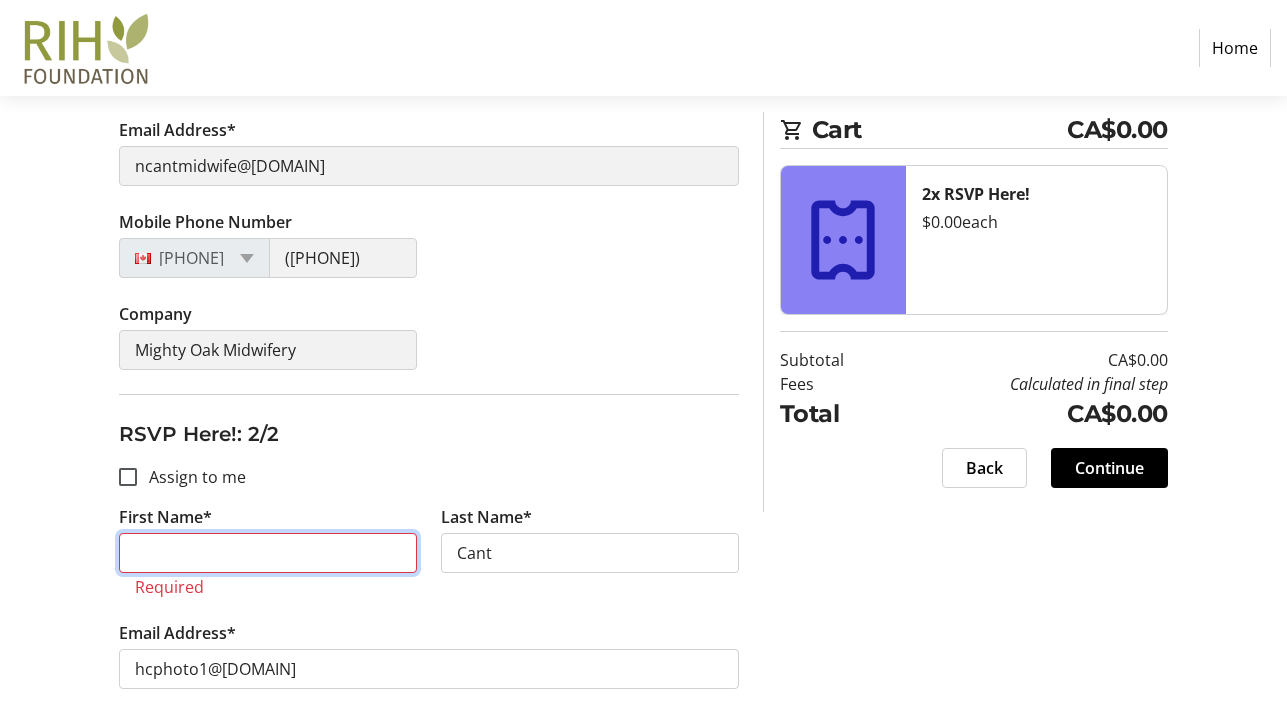 type 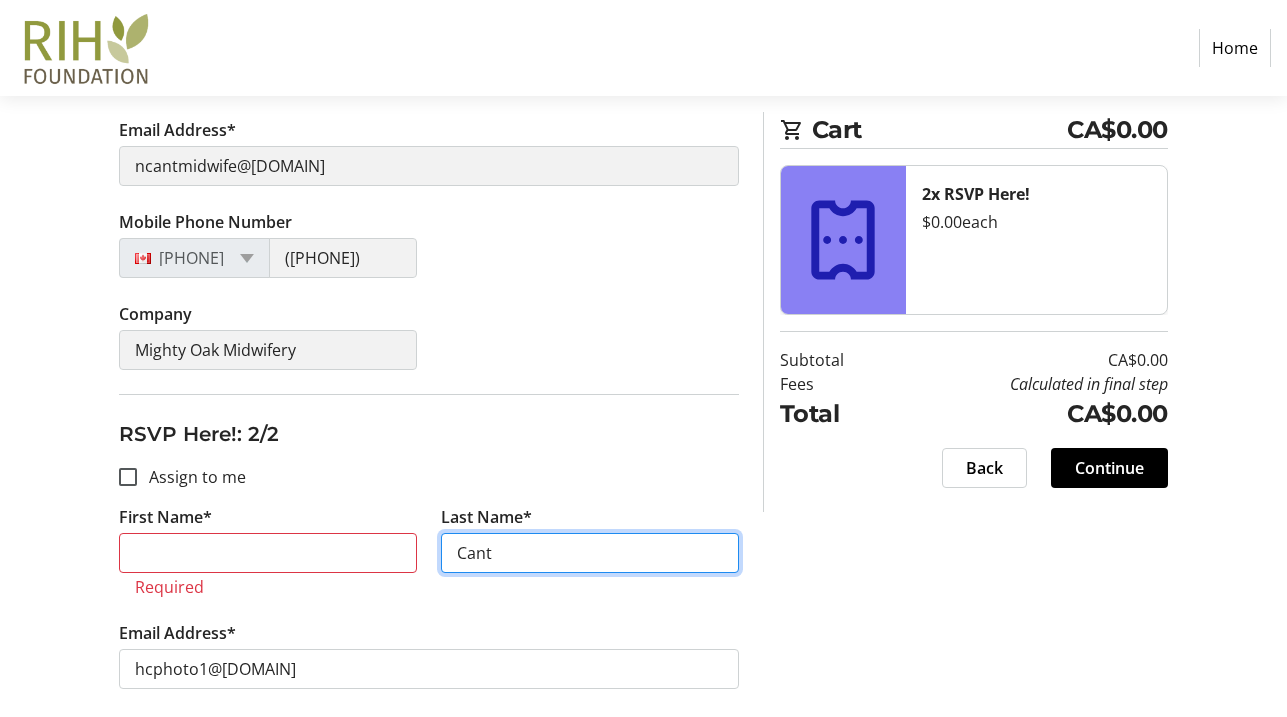 drag, startPoint x: 537, startPoint y: 555, endPoint x: 377, endPoint y: 556, distance: 160.00313 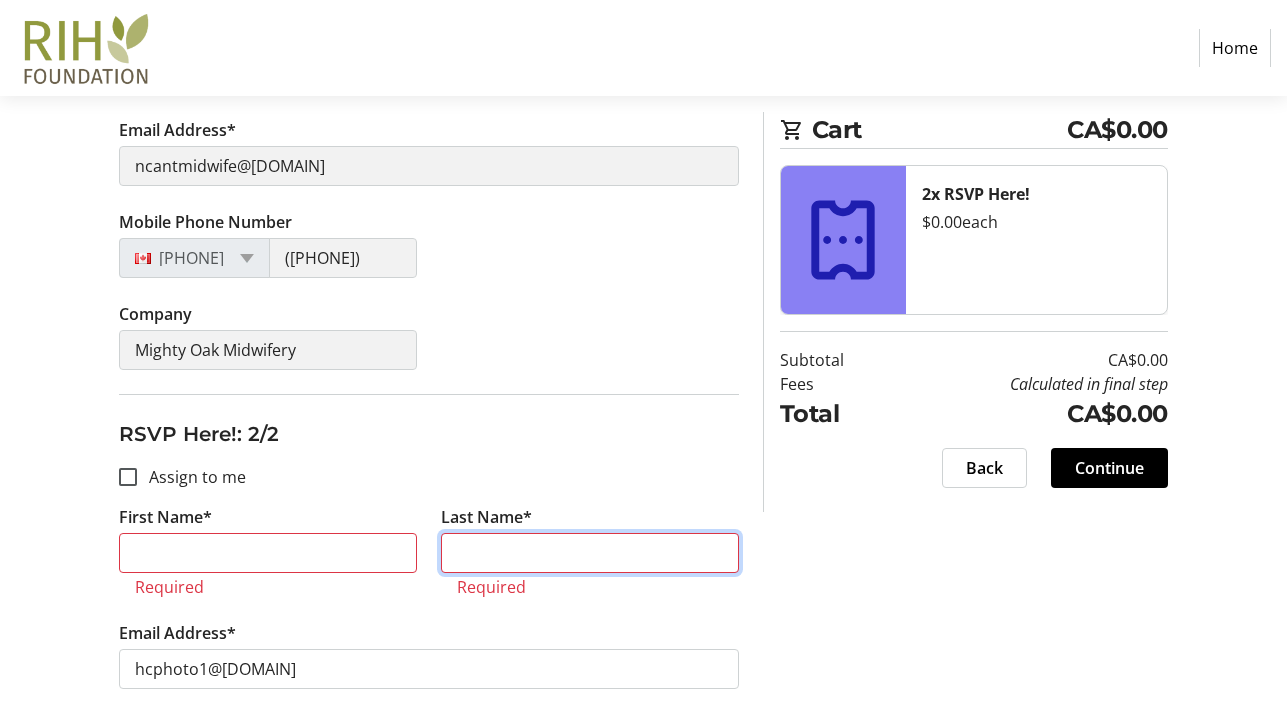 type 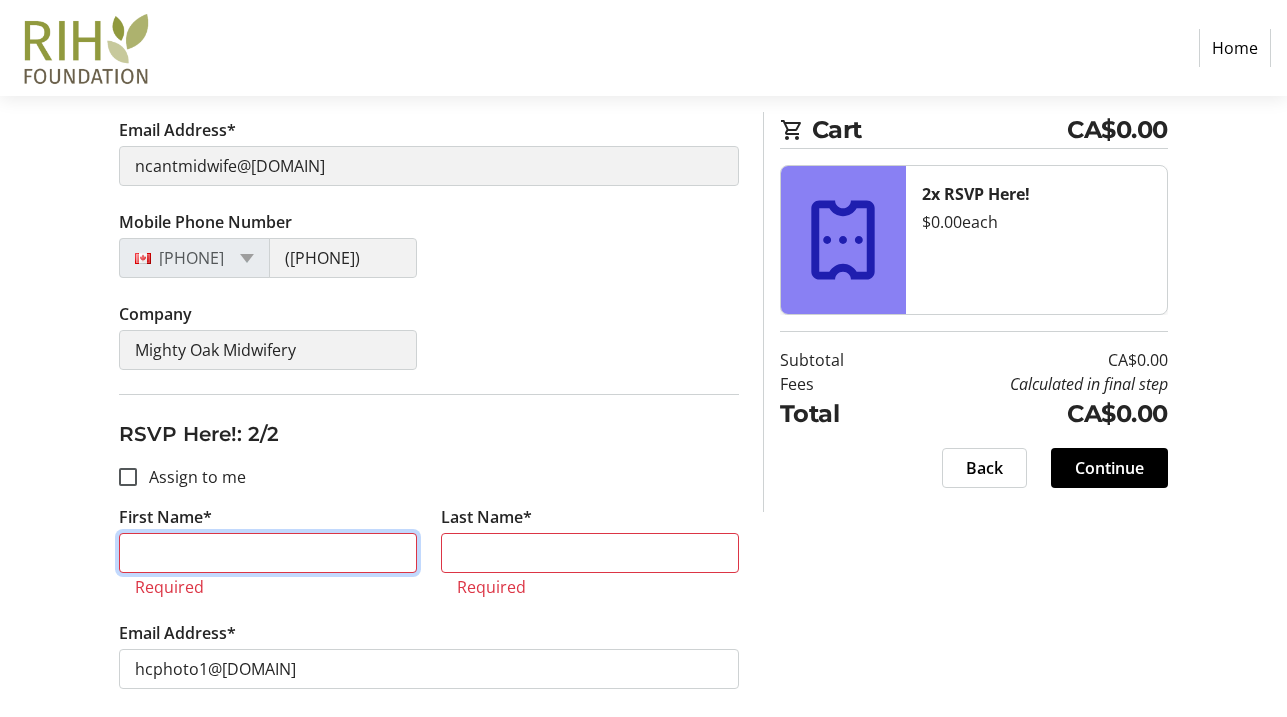 click on "First Name*" at bounding box center (268, 553) 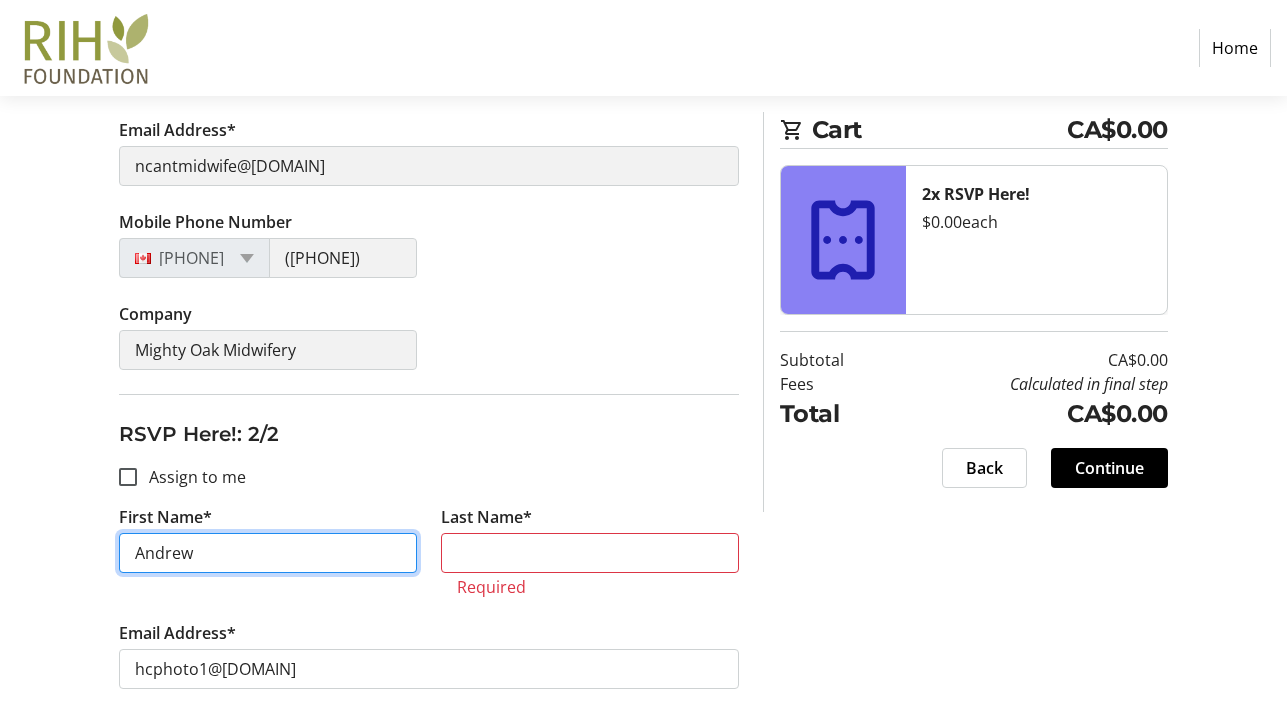 type on "Andrew" 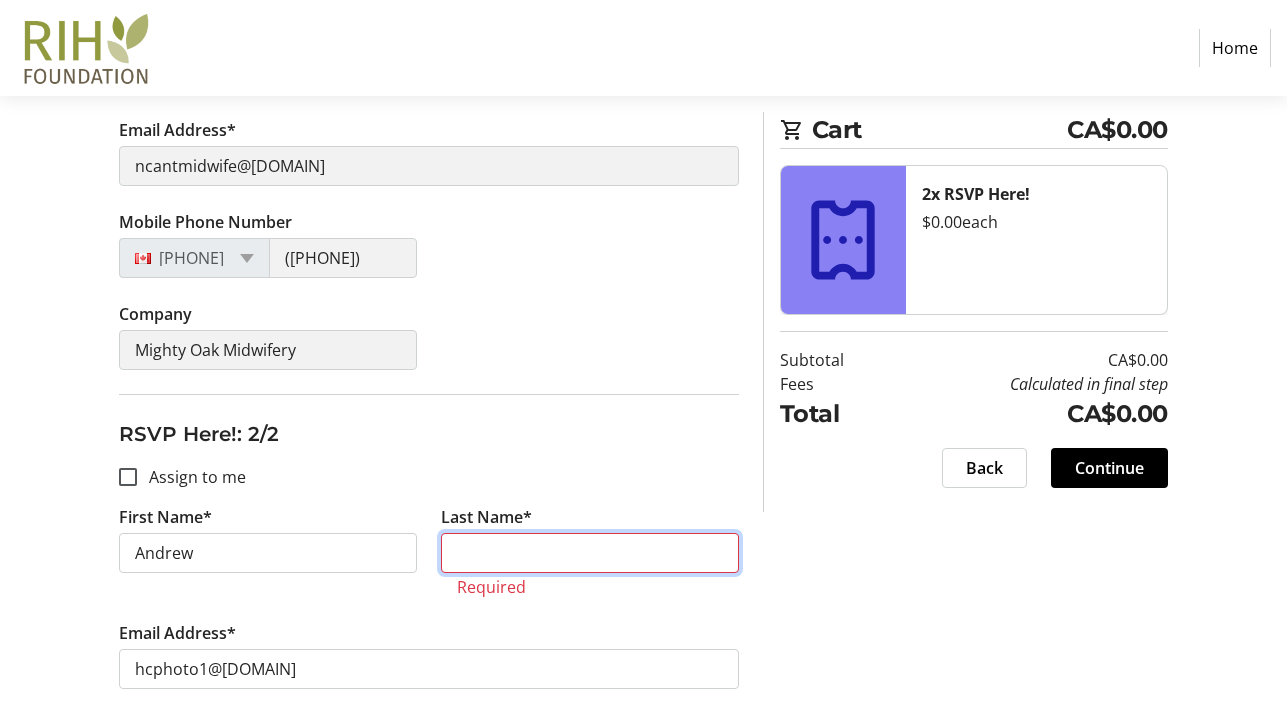 click on "Last Name*" at bounding box center (590, 553) 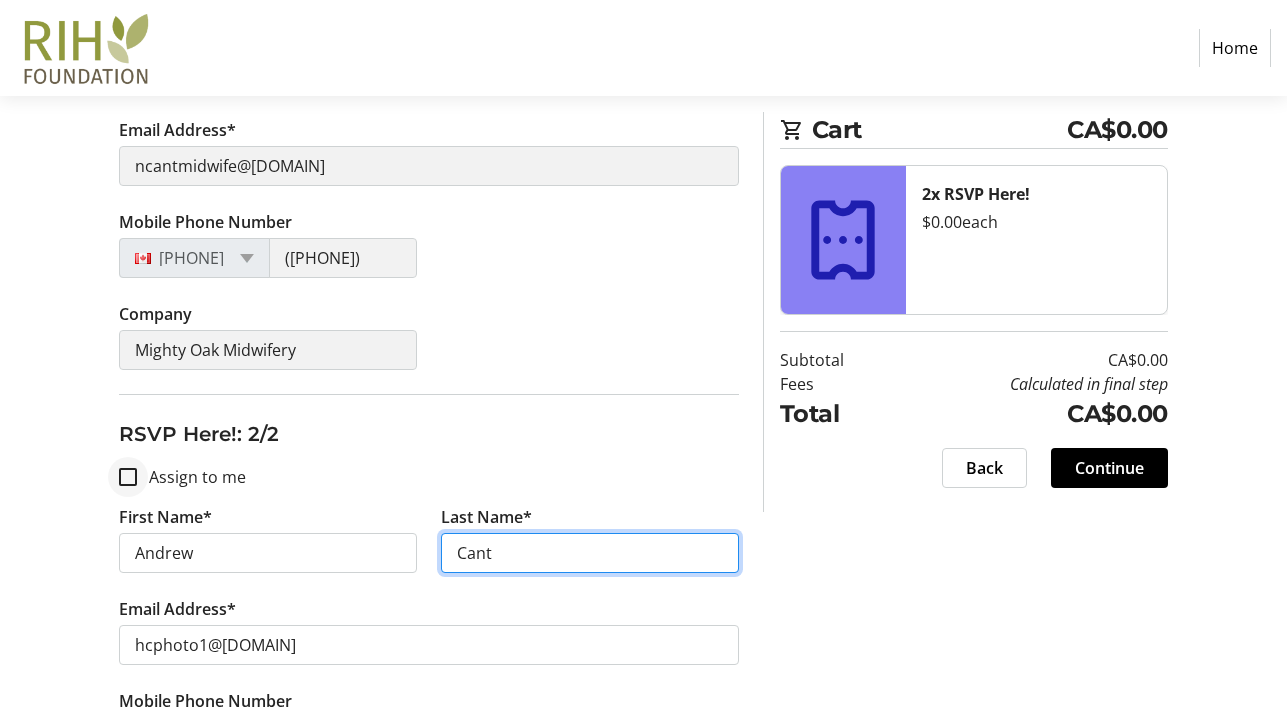 type on "Cant" 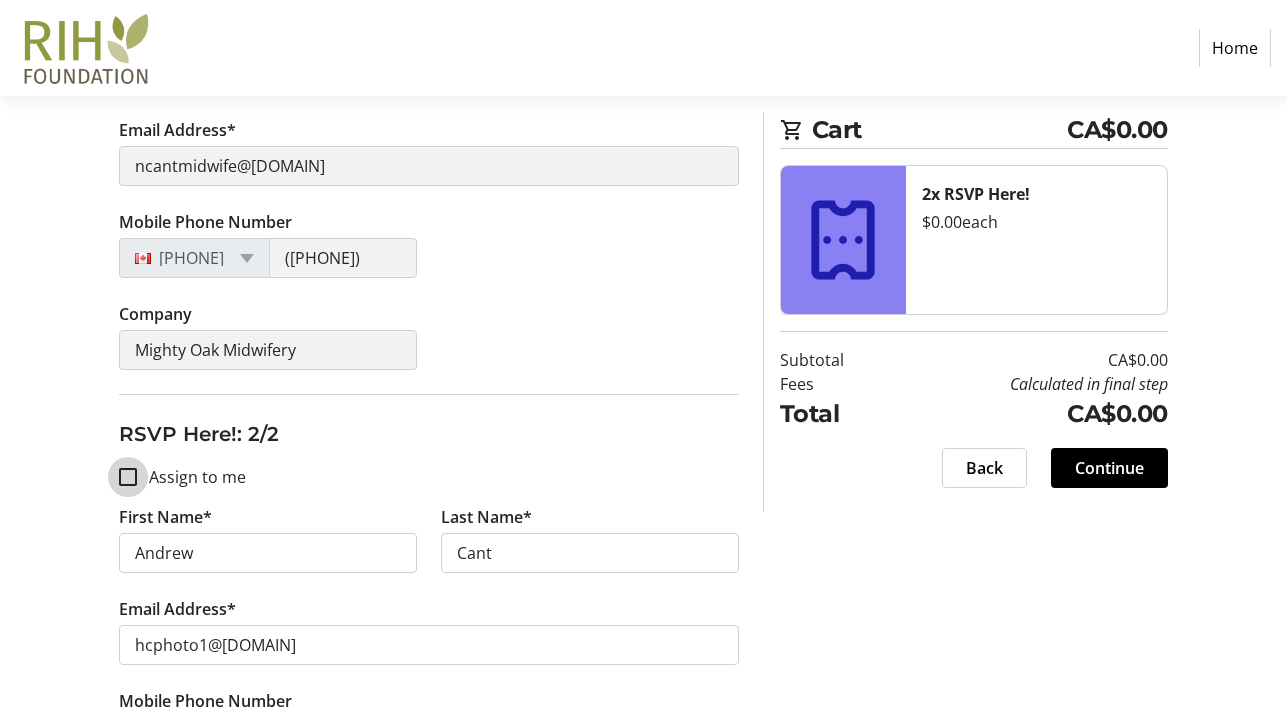 click on "Assign to me" at bounding box center [128, 477] 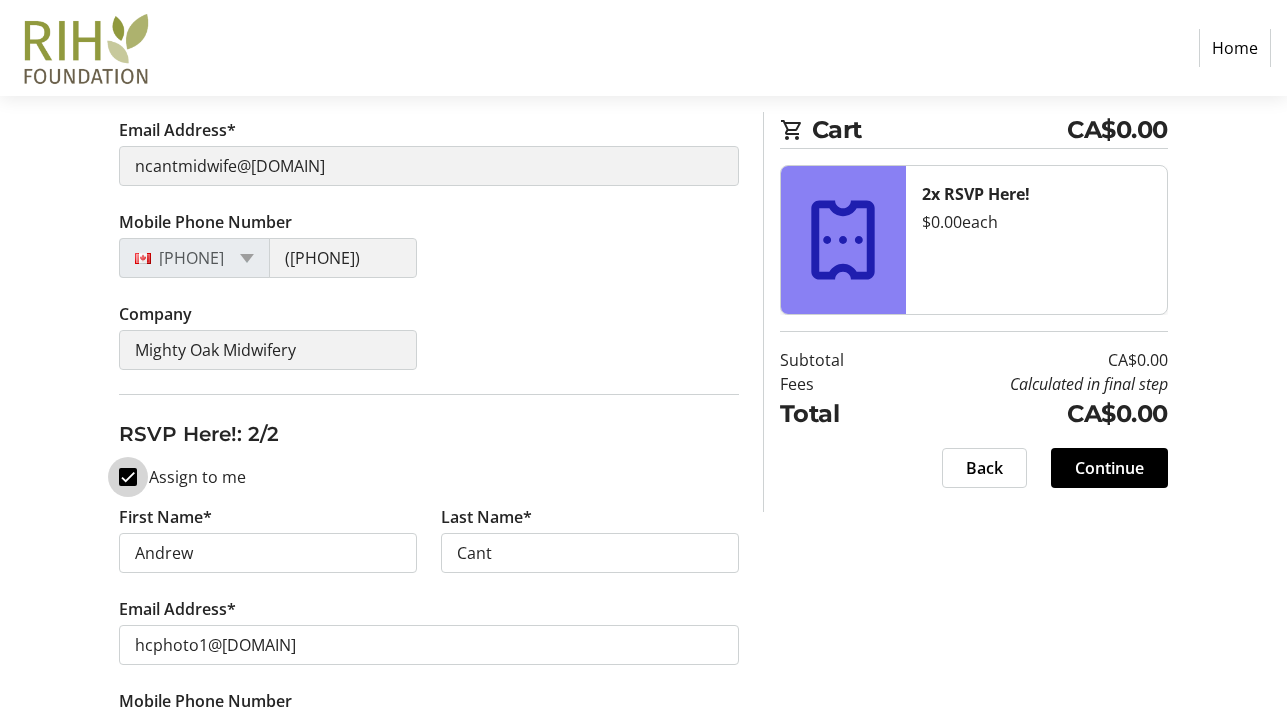 checkbox on "true" 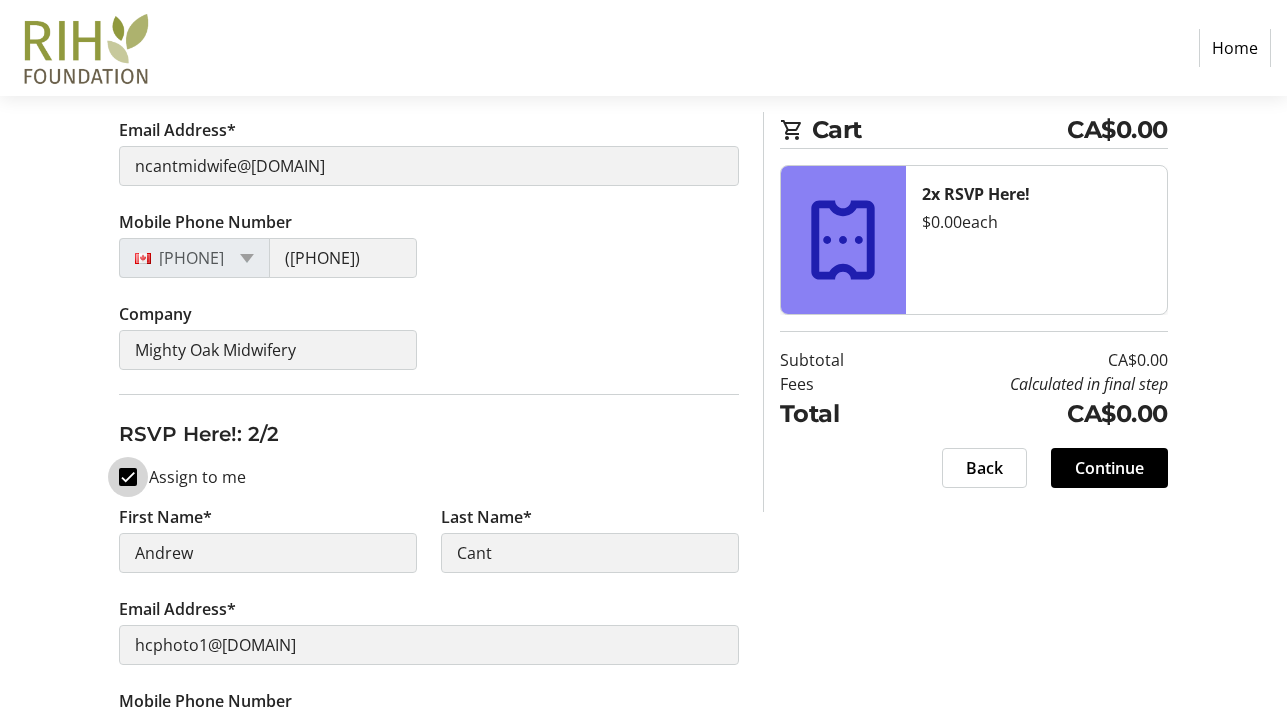 scroll, scrollTop: 603, scrollLeft: 0, axis: vertical 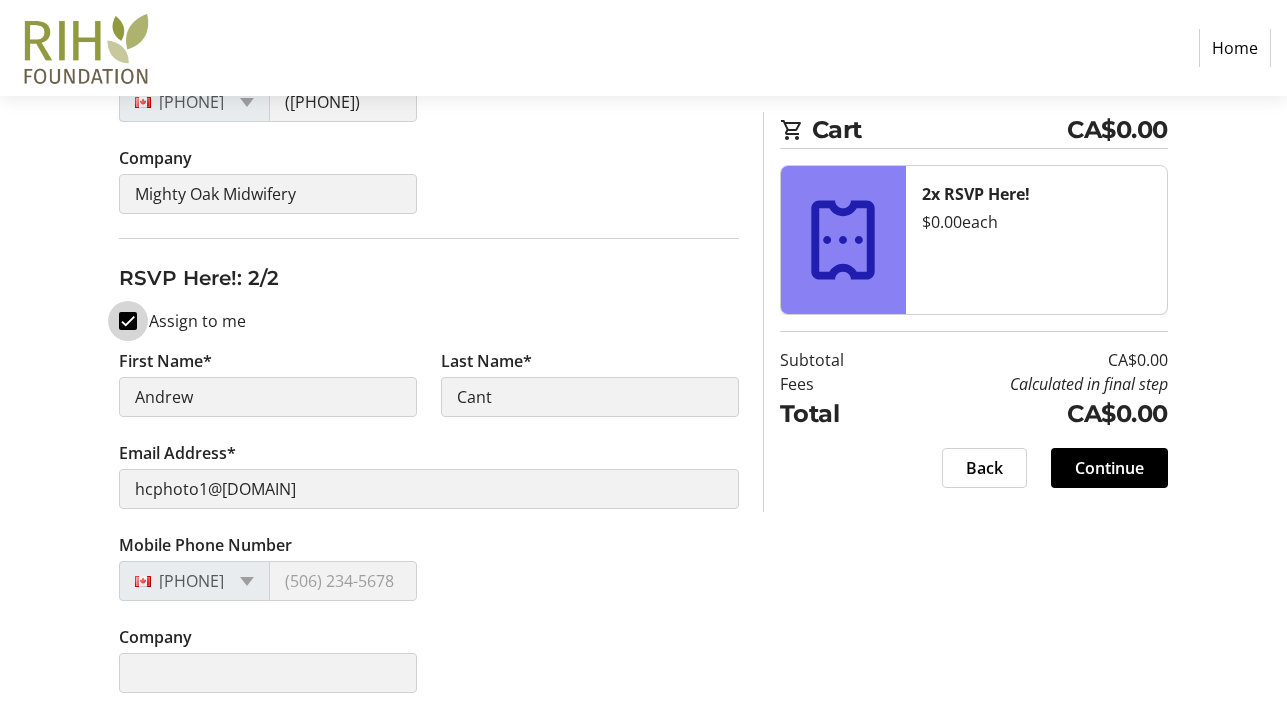 type on "[FIRST]" 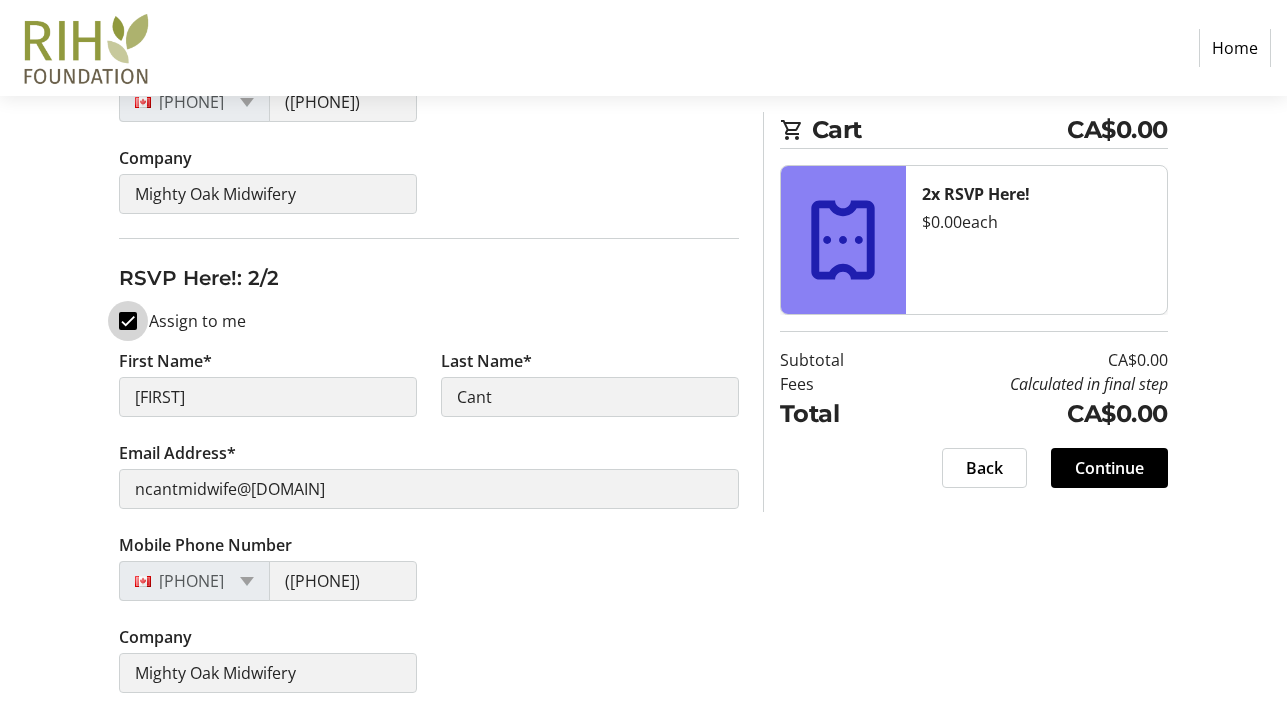 click on "Assign to me" at bounding box center [128, 321] 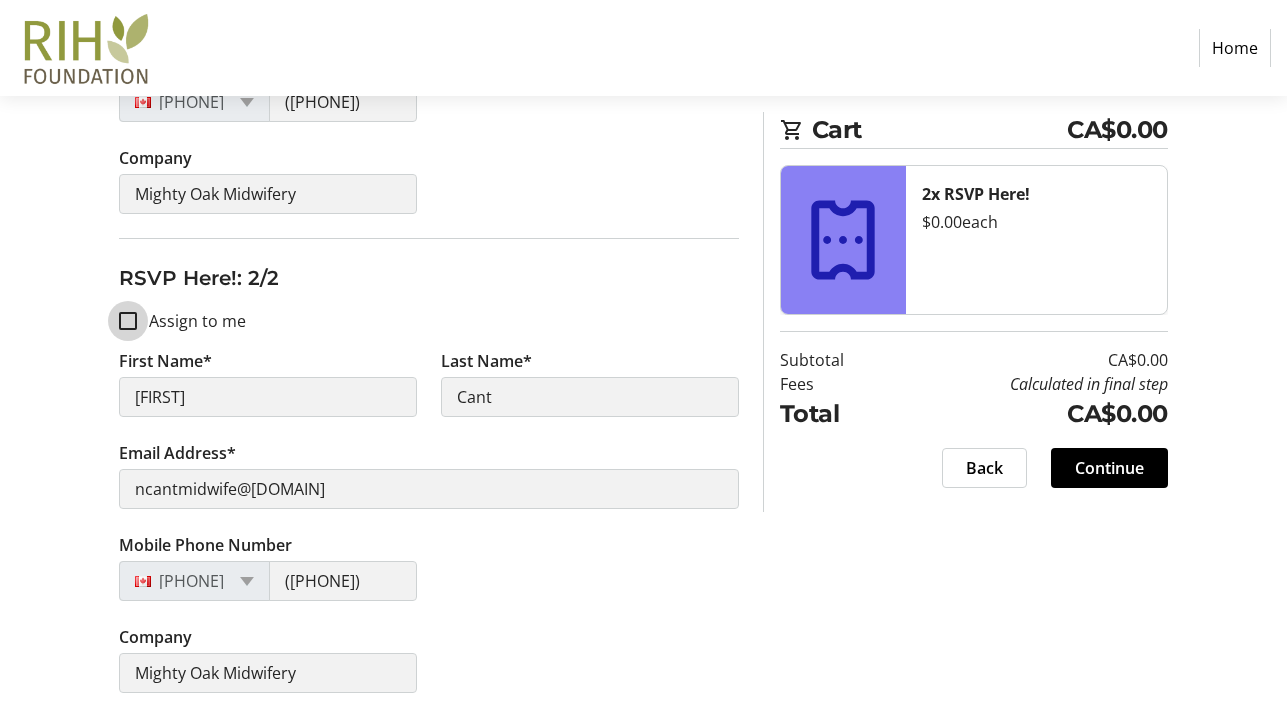 checkbox on "false" 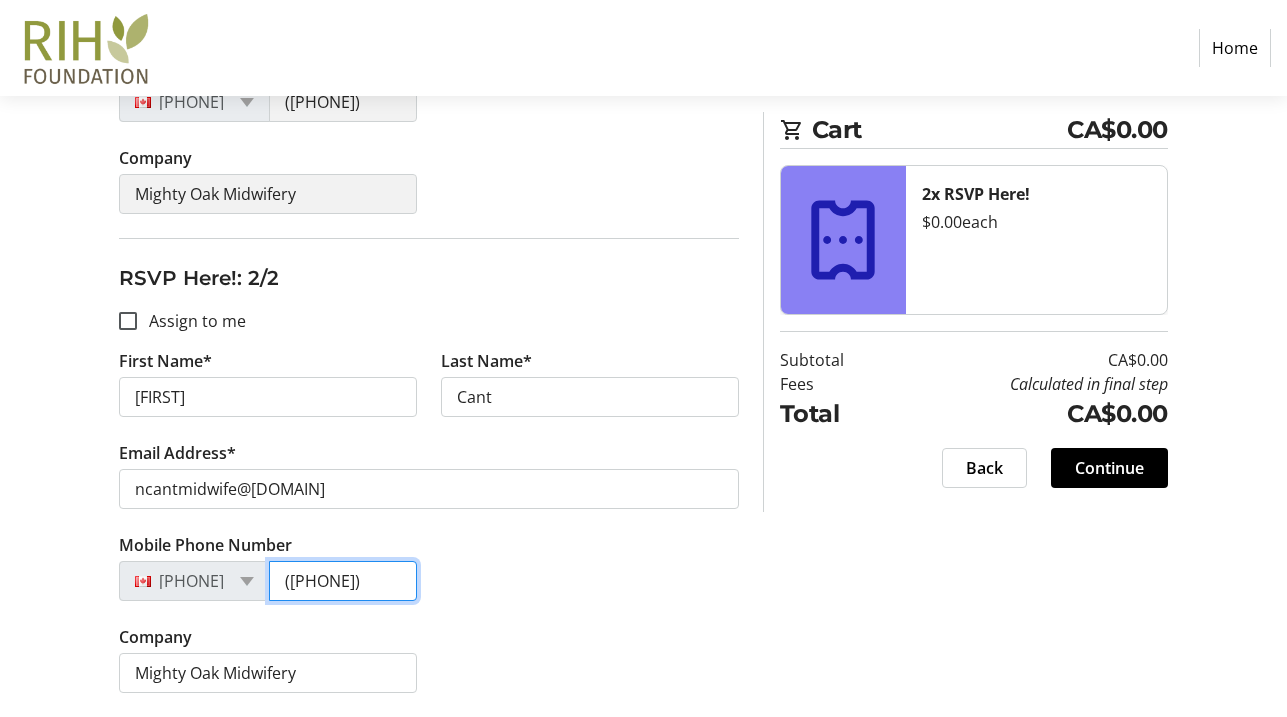 click on "([PHONE])" at bounding box center [343, 581] 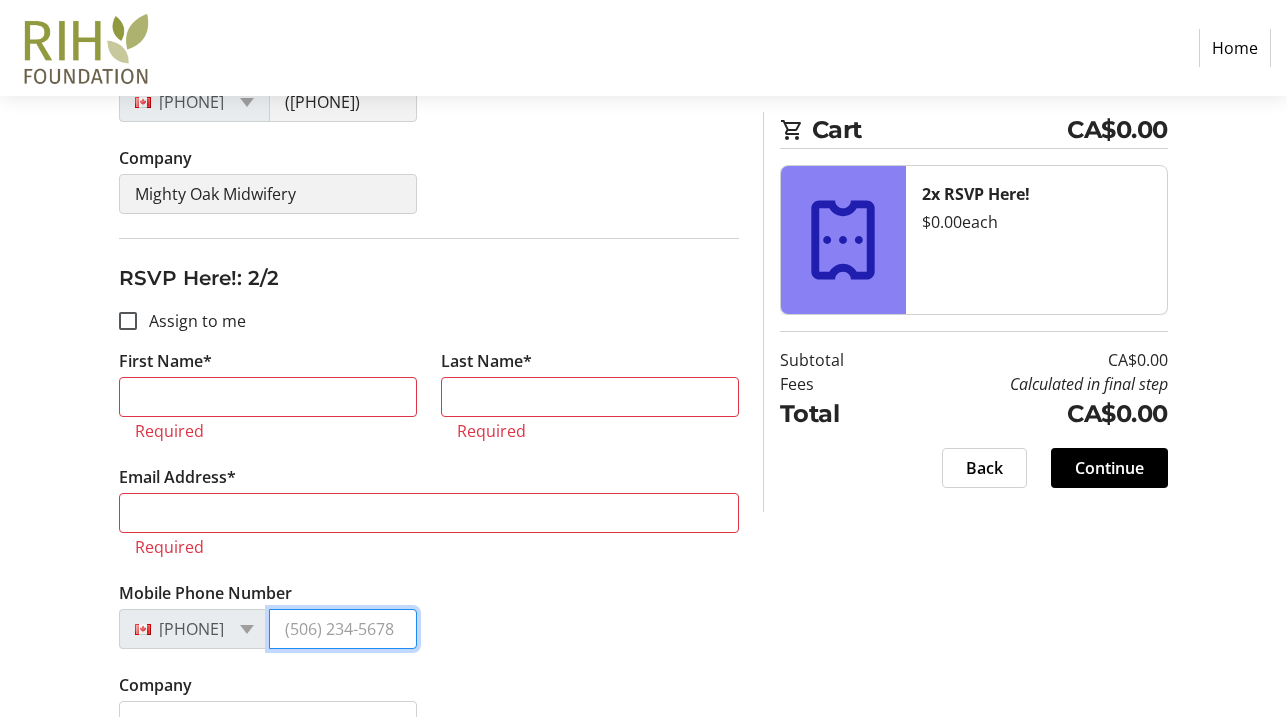 scroll, scrollTop: 651, scrollLeft: 0, axis: vertical 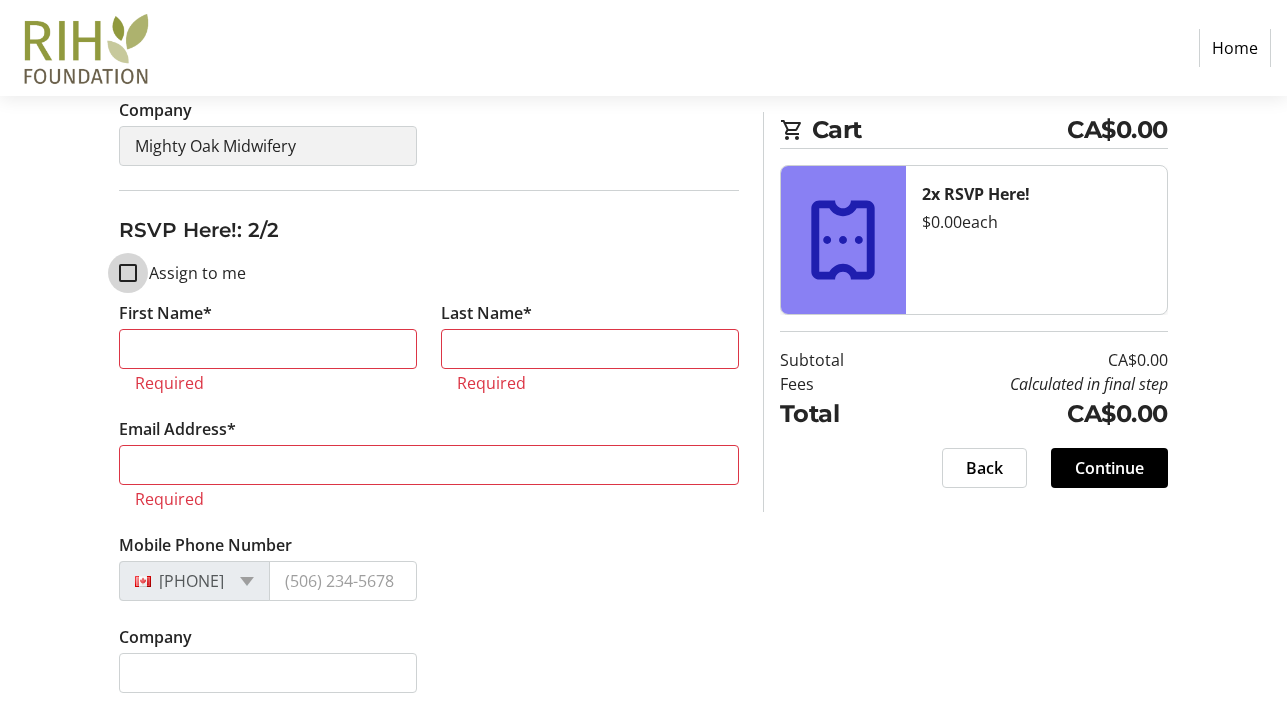 click on "Assign to me" at bounding box center (128, 273) 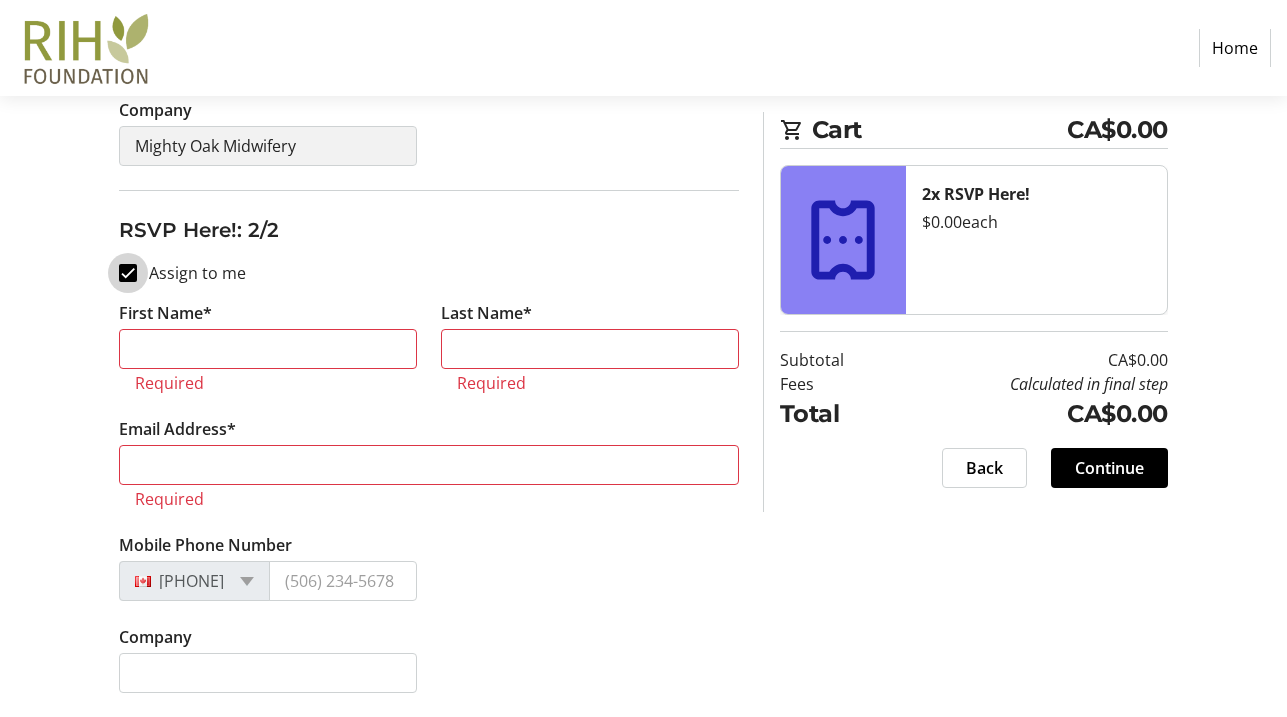 checkbox on "true" 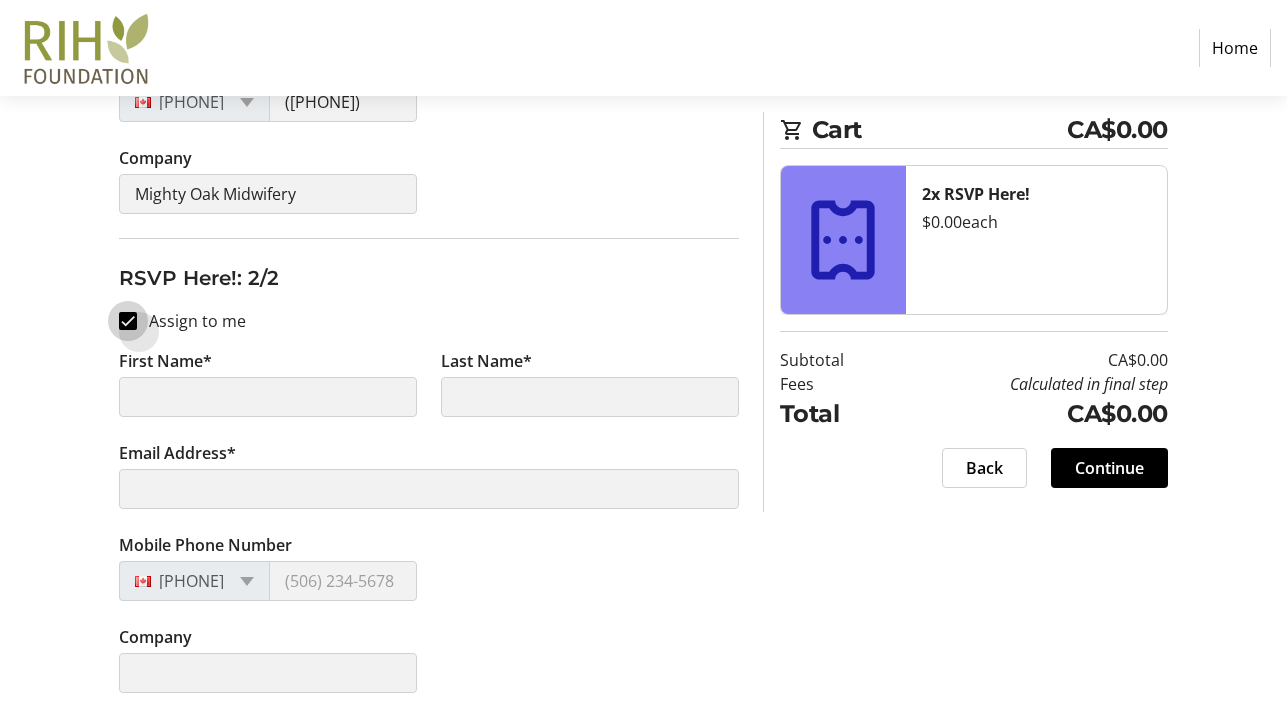 scroll, scrollTop: 603, scrollLeft: 0, axis: vertical 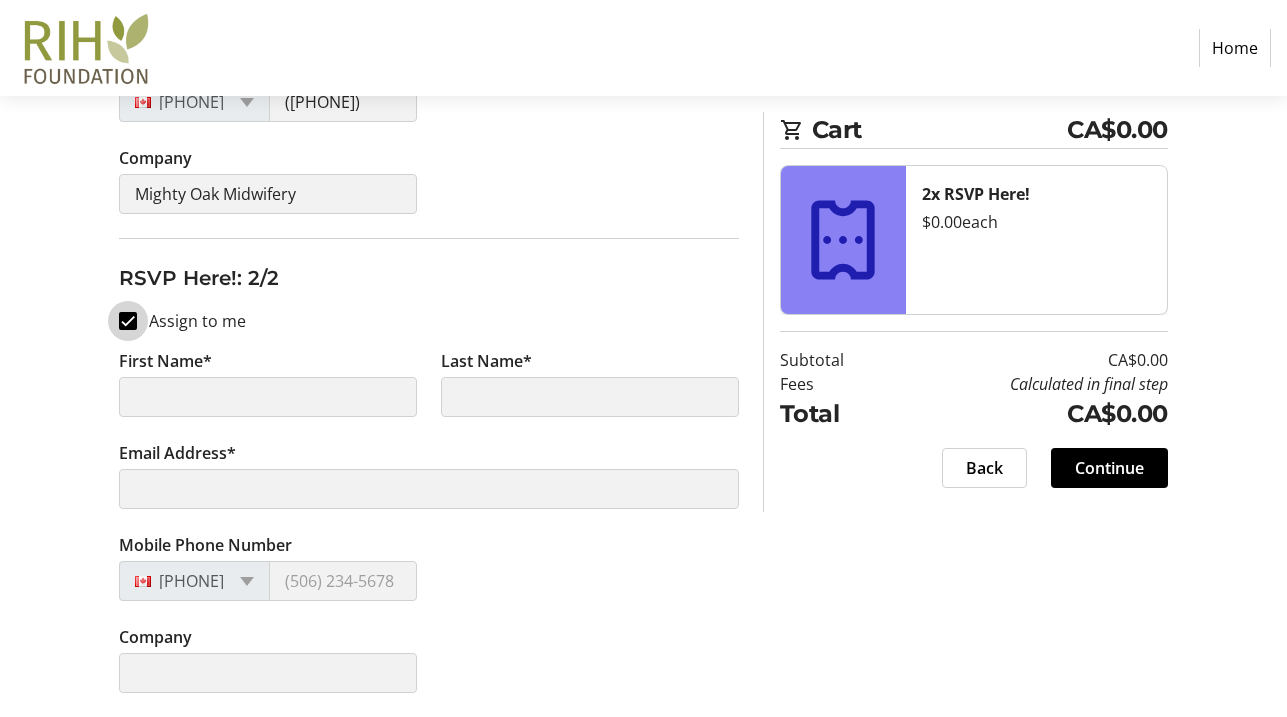 type on "[FIRST]" 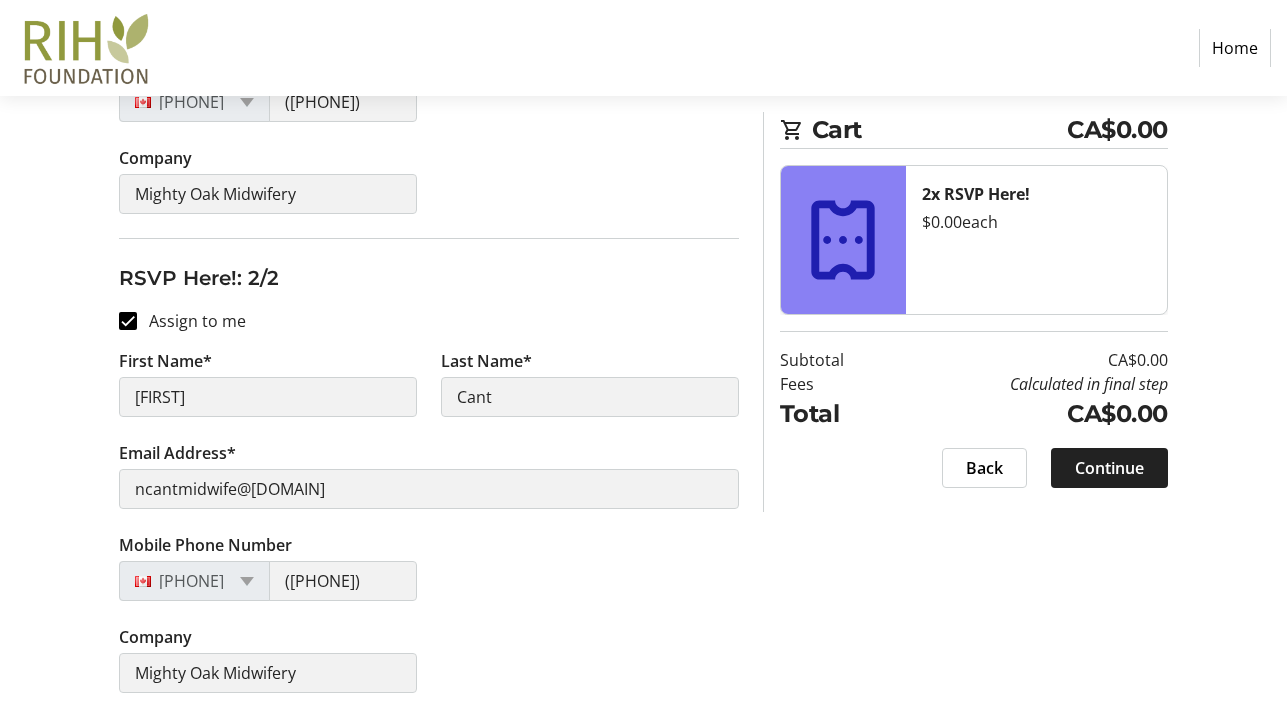 click on "Continue" 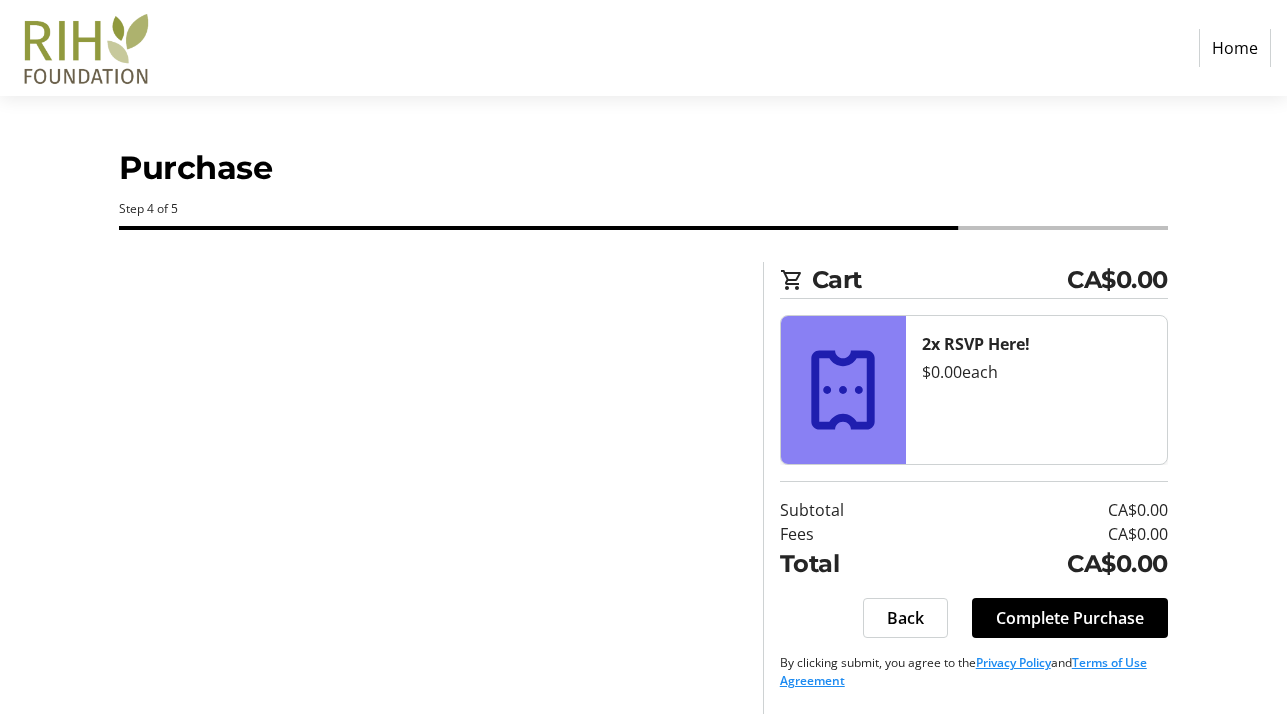 scroll, scrollTop: 0, scrollLeft: 0, axis: both 